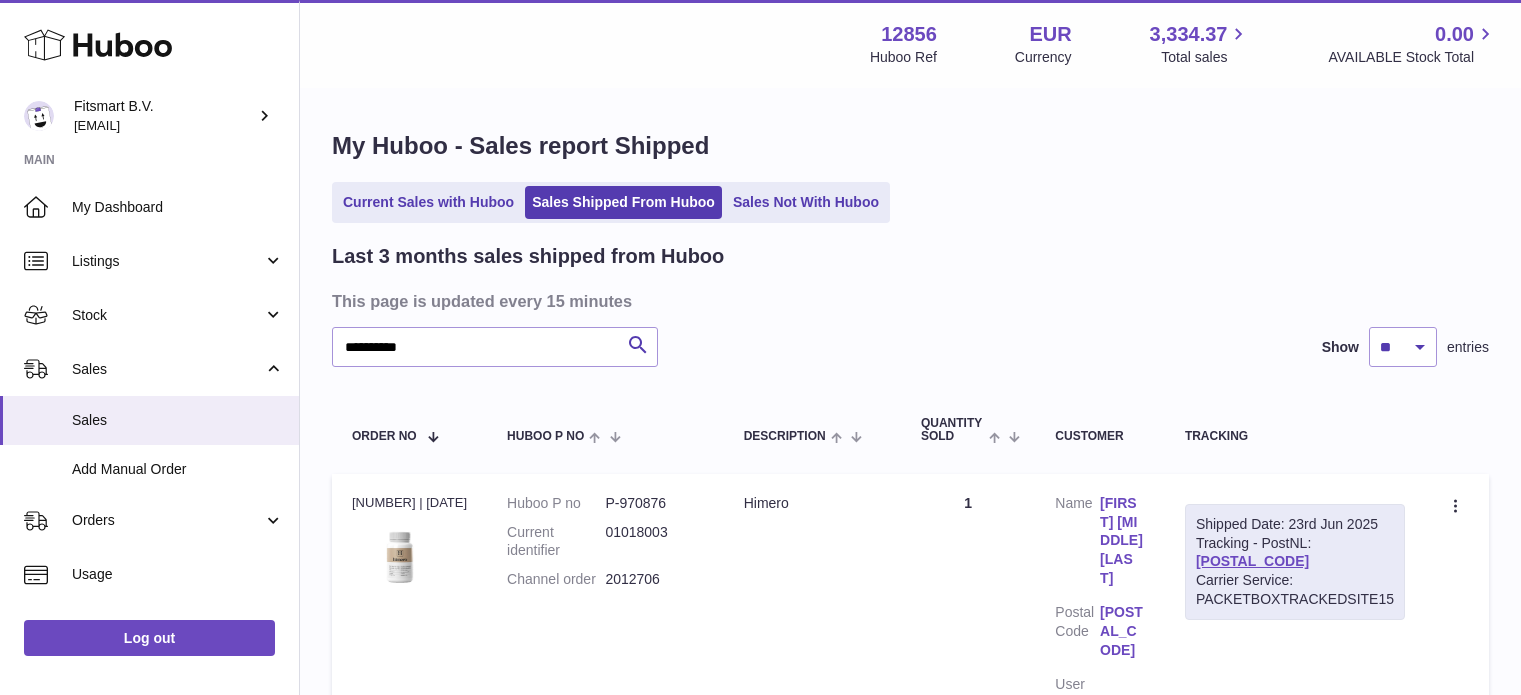 scroll, scrollTop: 0, scrollLeft: 0, axis: both 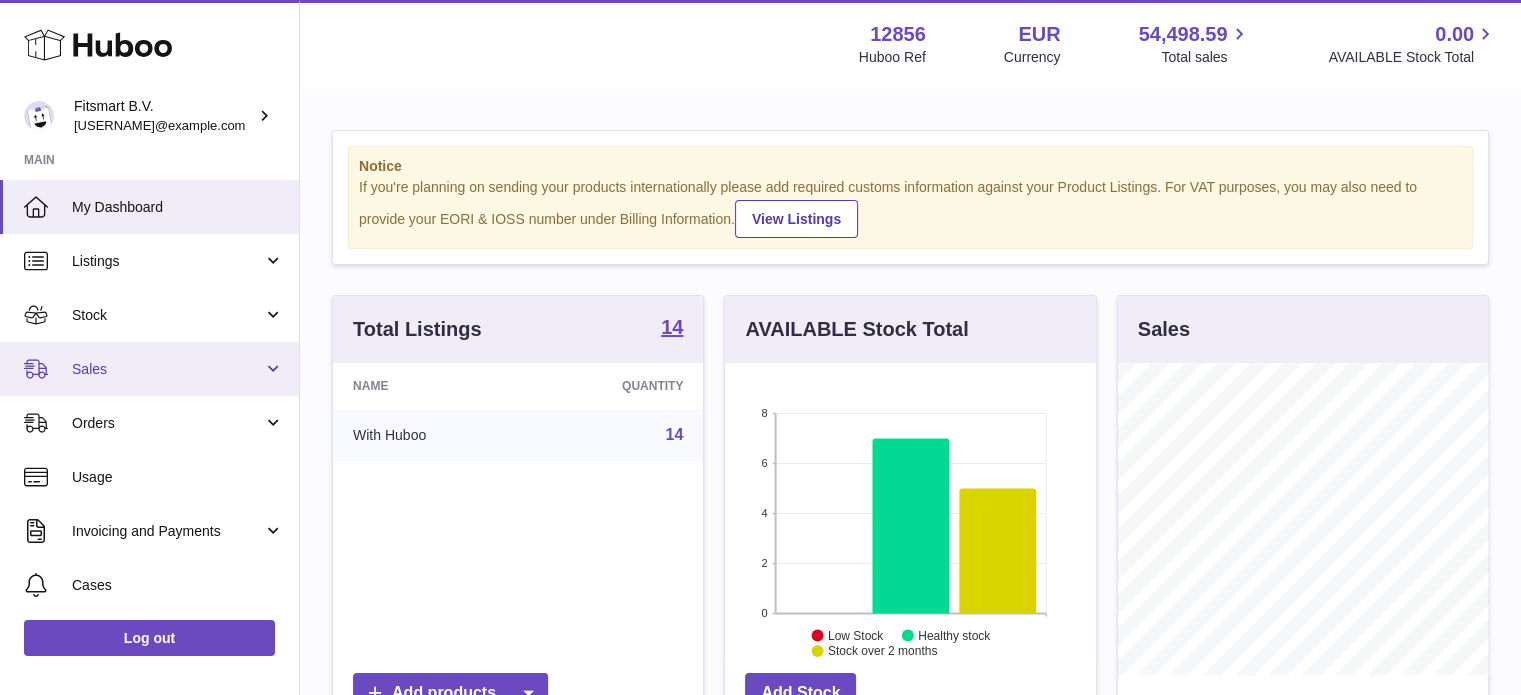 click on "Sales" at bounding box center [167, 369] 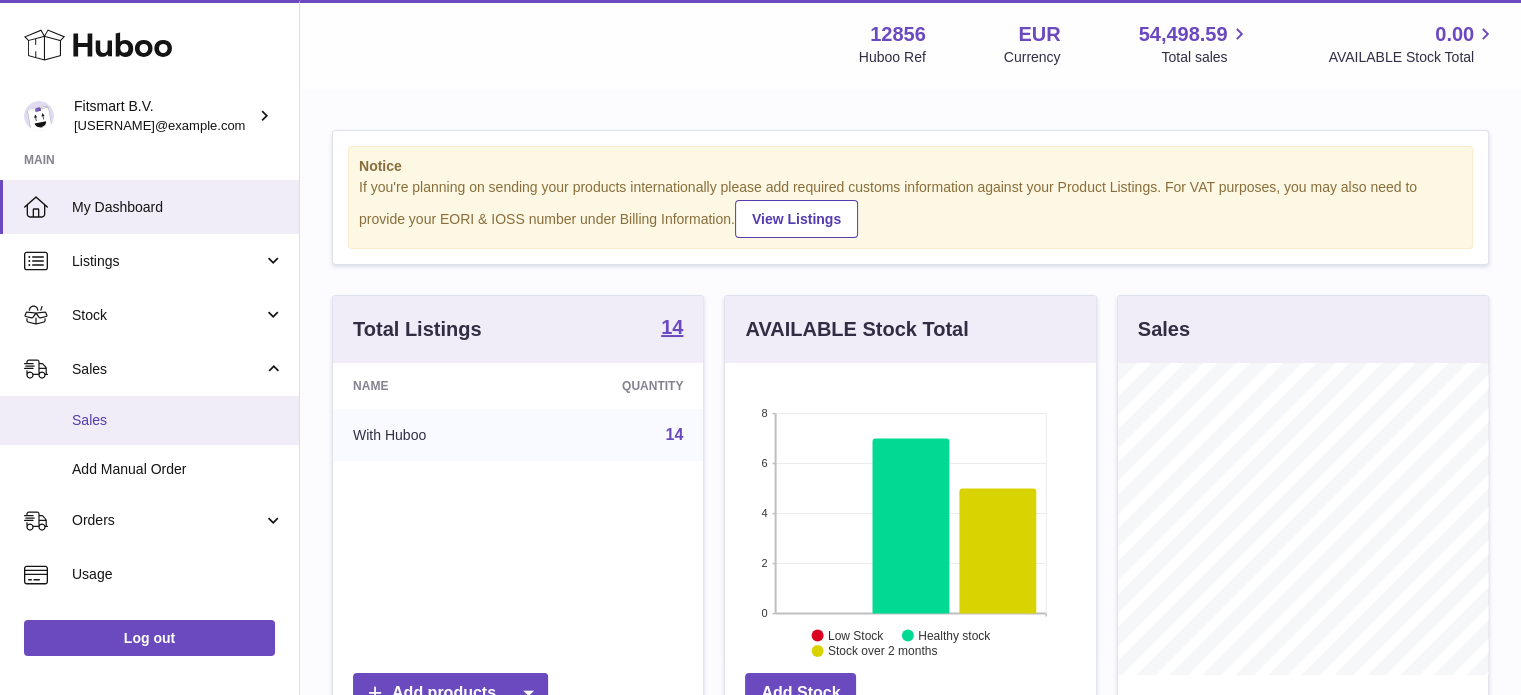 click on "Sales" at bounding box center [178, 420] 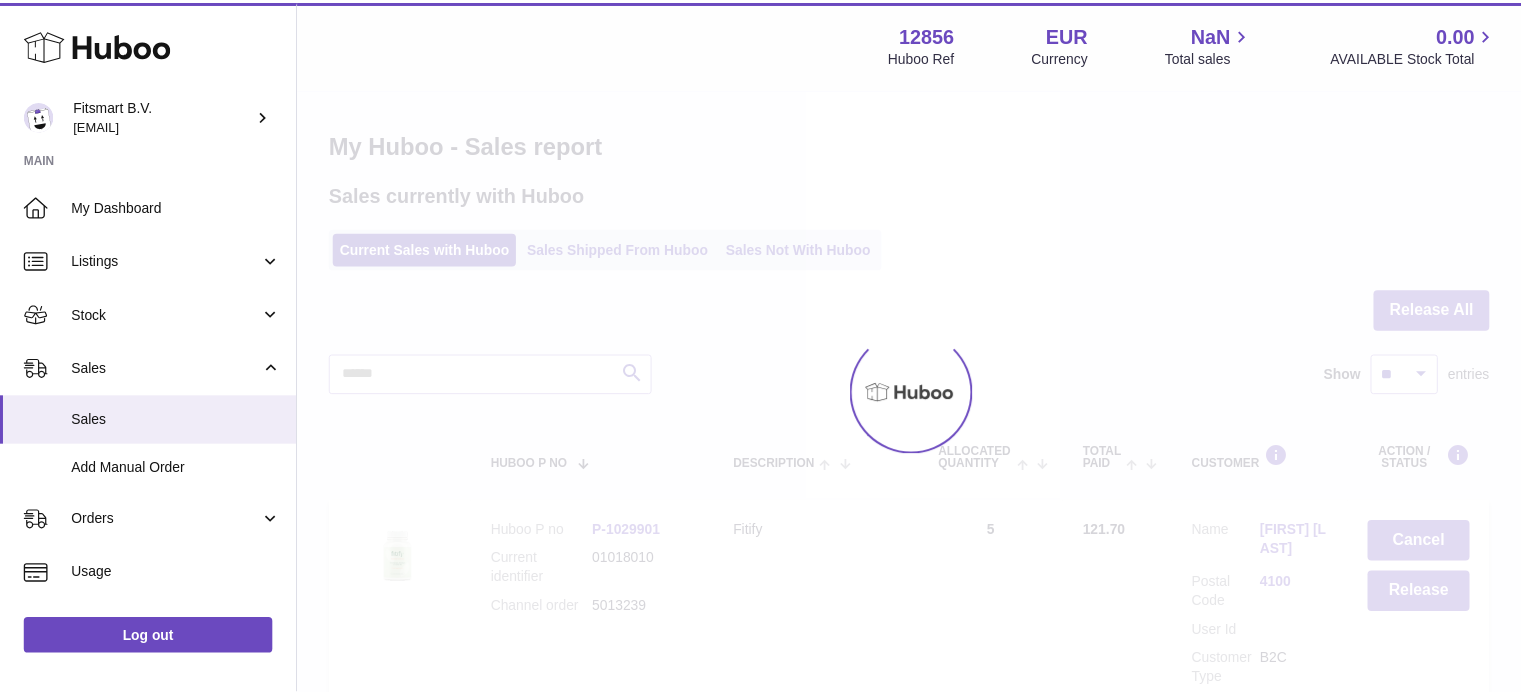 scroll, scrollTop: 0, scrollLeft: 0, axis: both 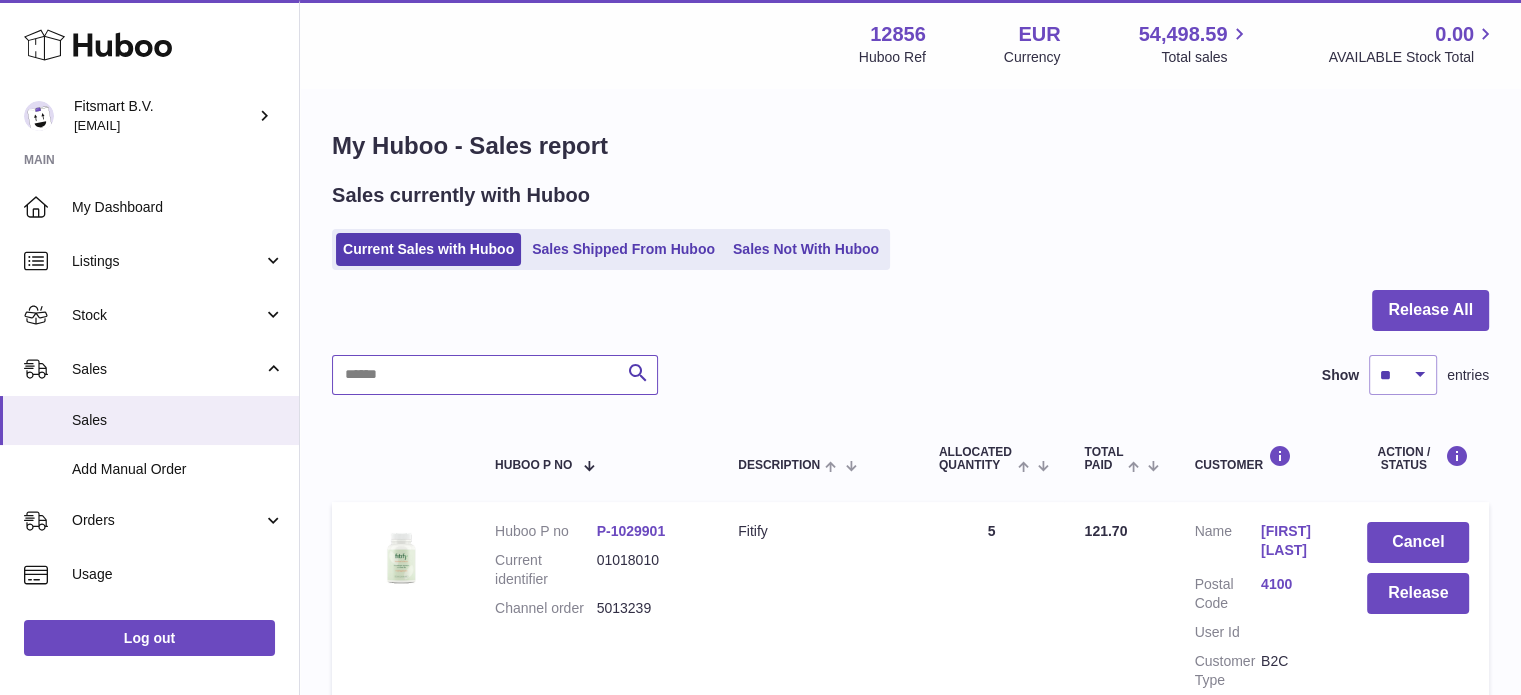 click at bounding box center (495, 375) 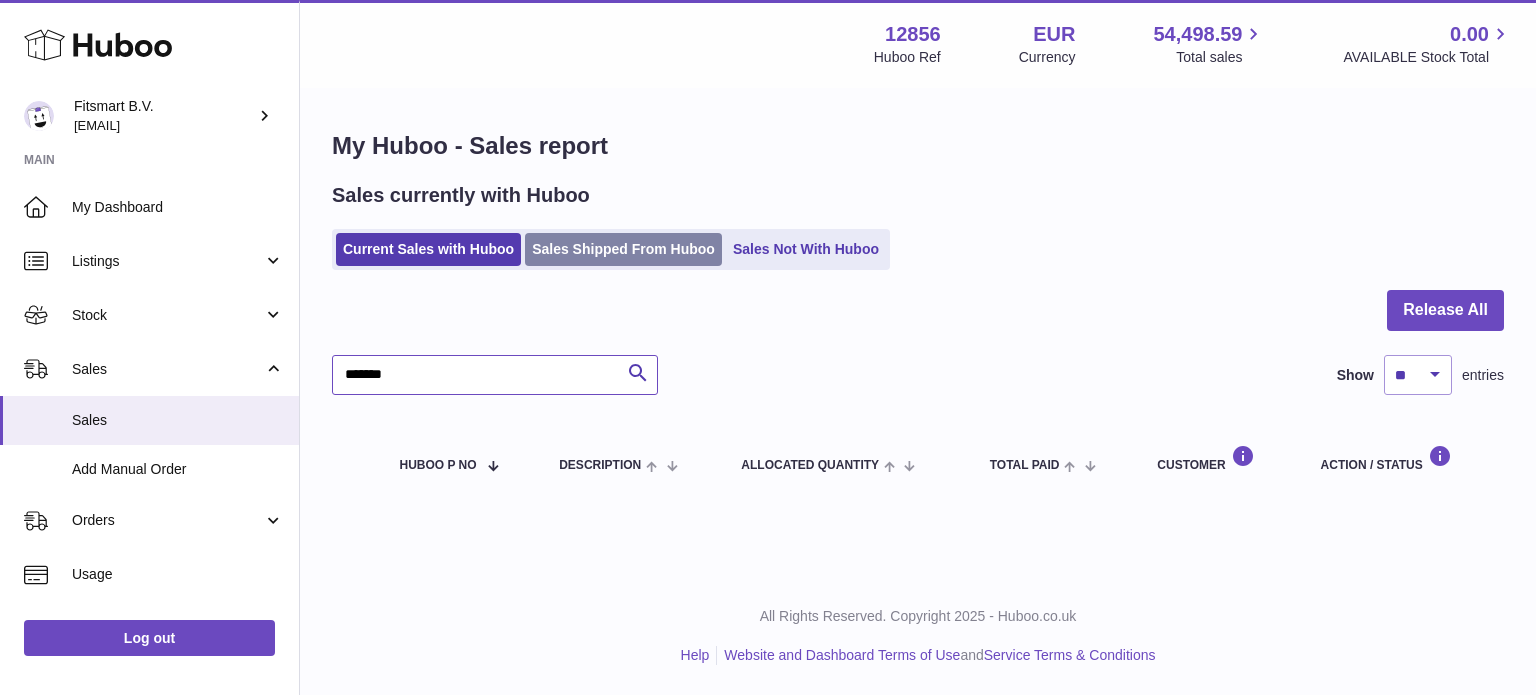 type on "*******" 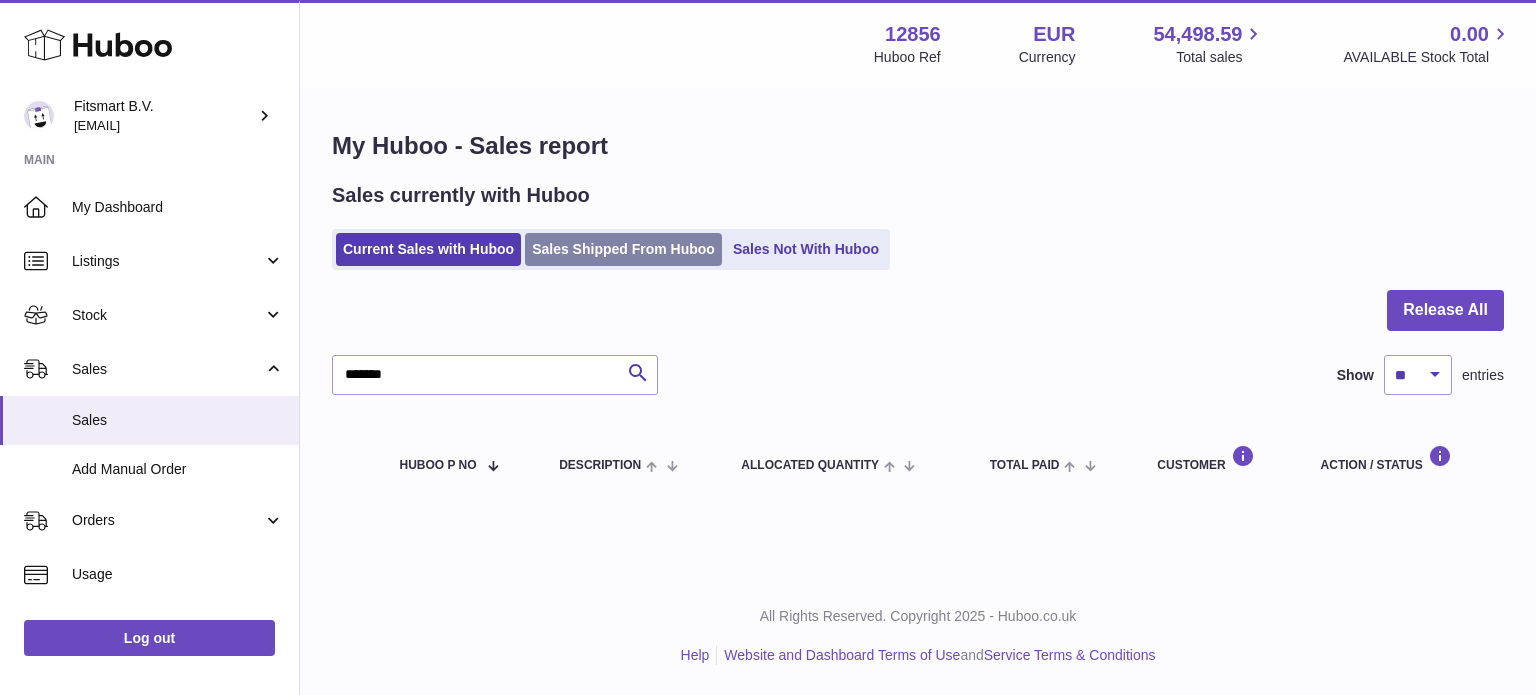 click on "Sales Shipped From Huboo" at bounding box center [623, 249] 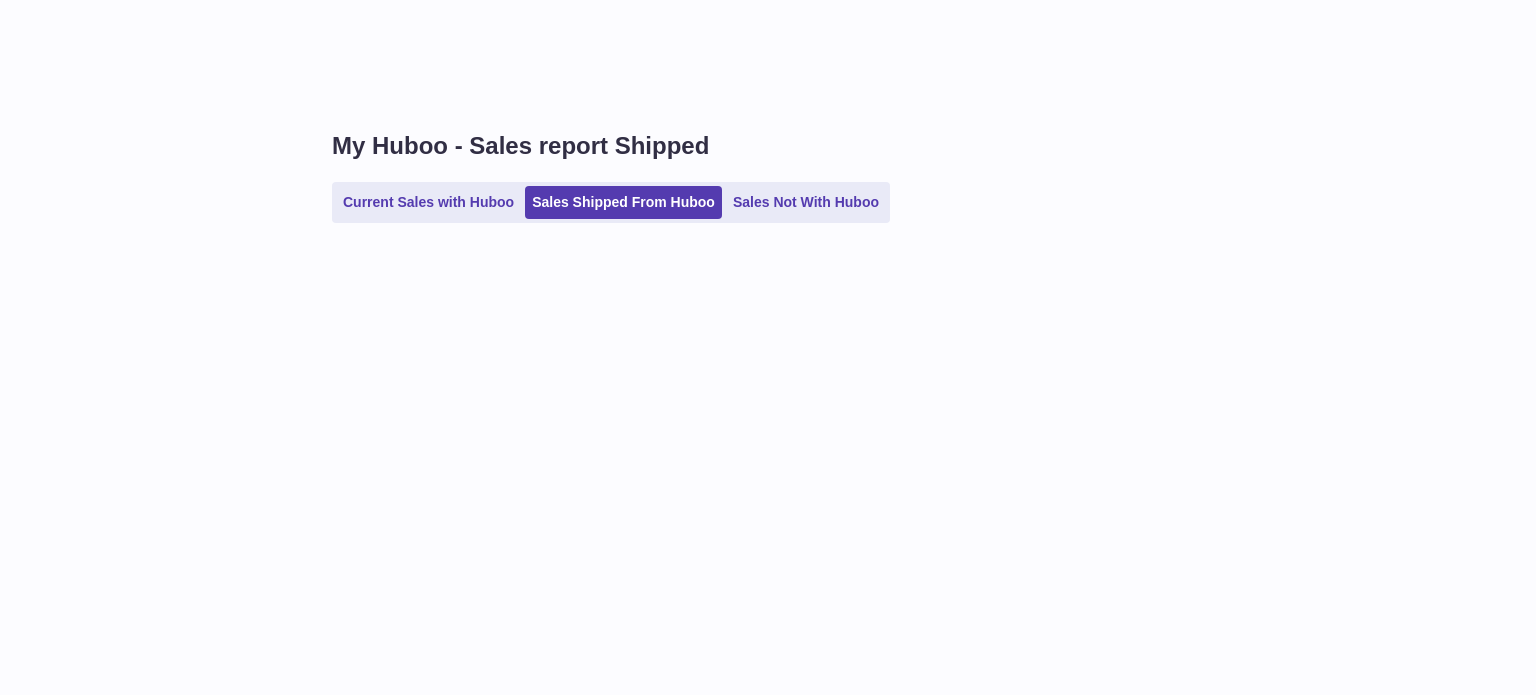 scroll, scrollTop: 0, scrollLeft: 0, axis: both 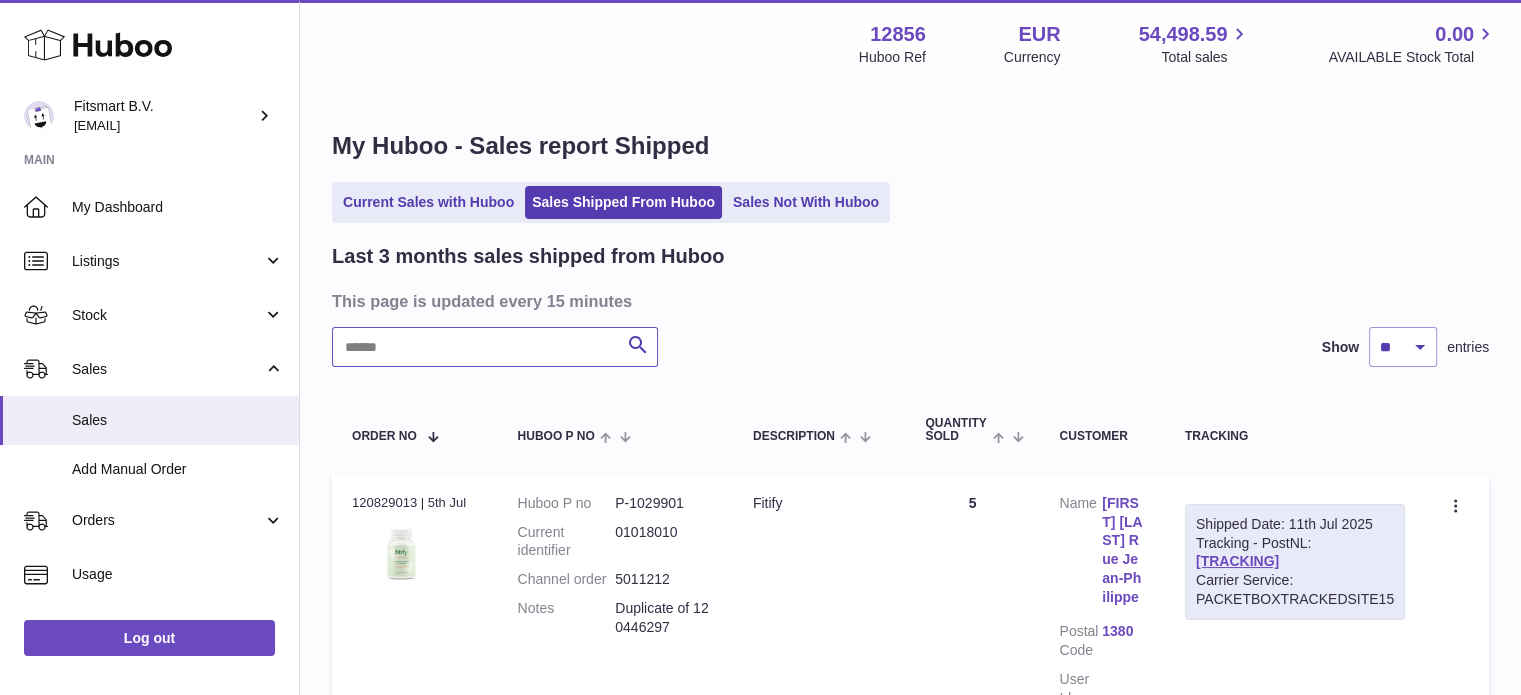 click at bounding box center (495, 347) 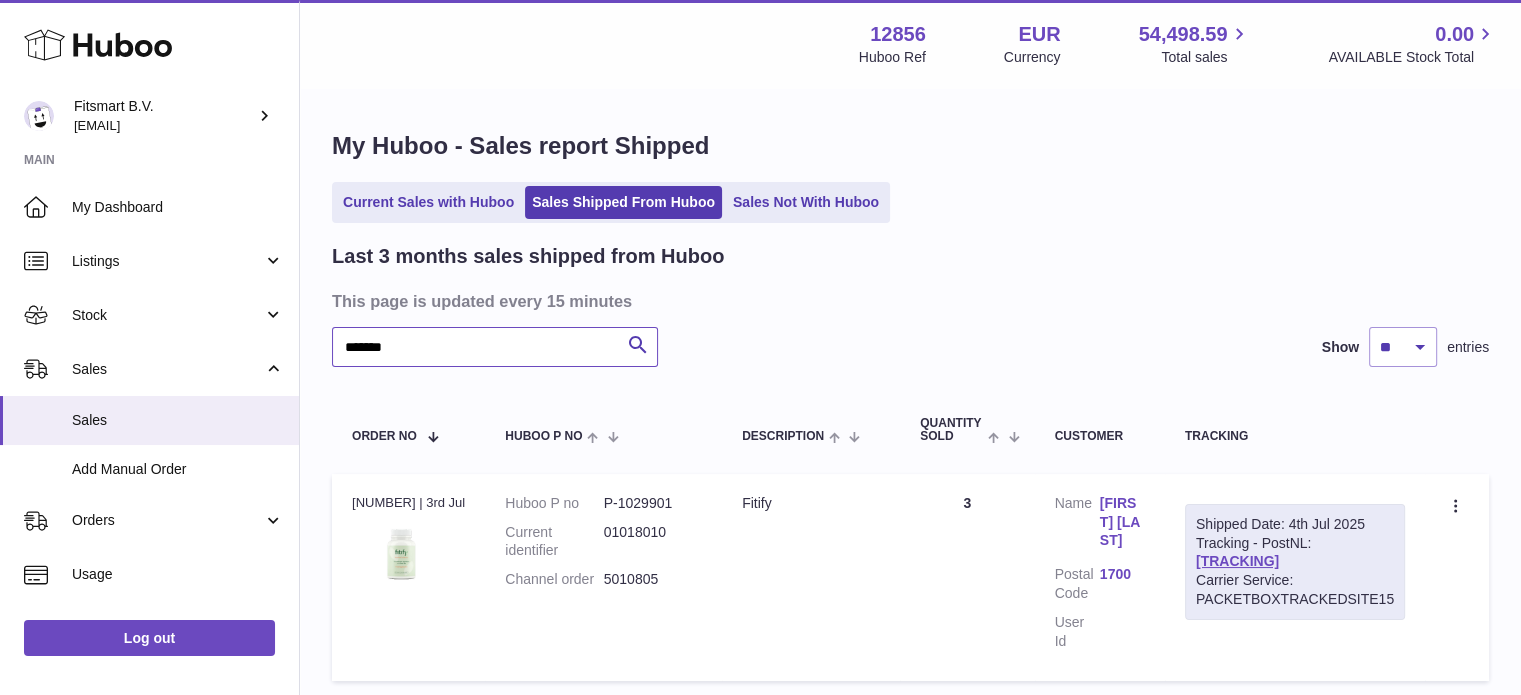 scroll, scrollTop: 152, scrollLeft: 0, axis: vertical 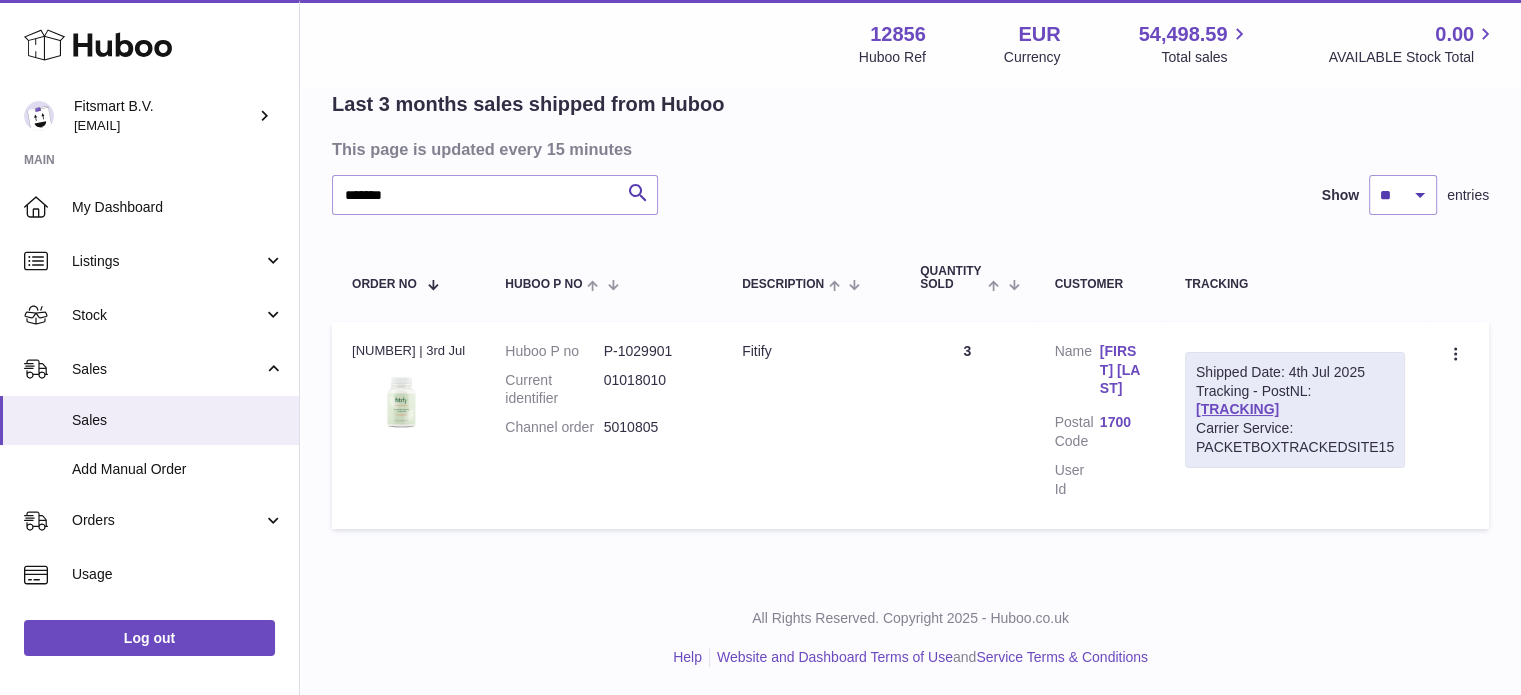 click on "Iréne Grisoni" at bounding box center (1122, 370) 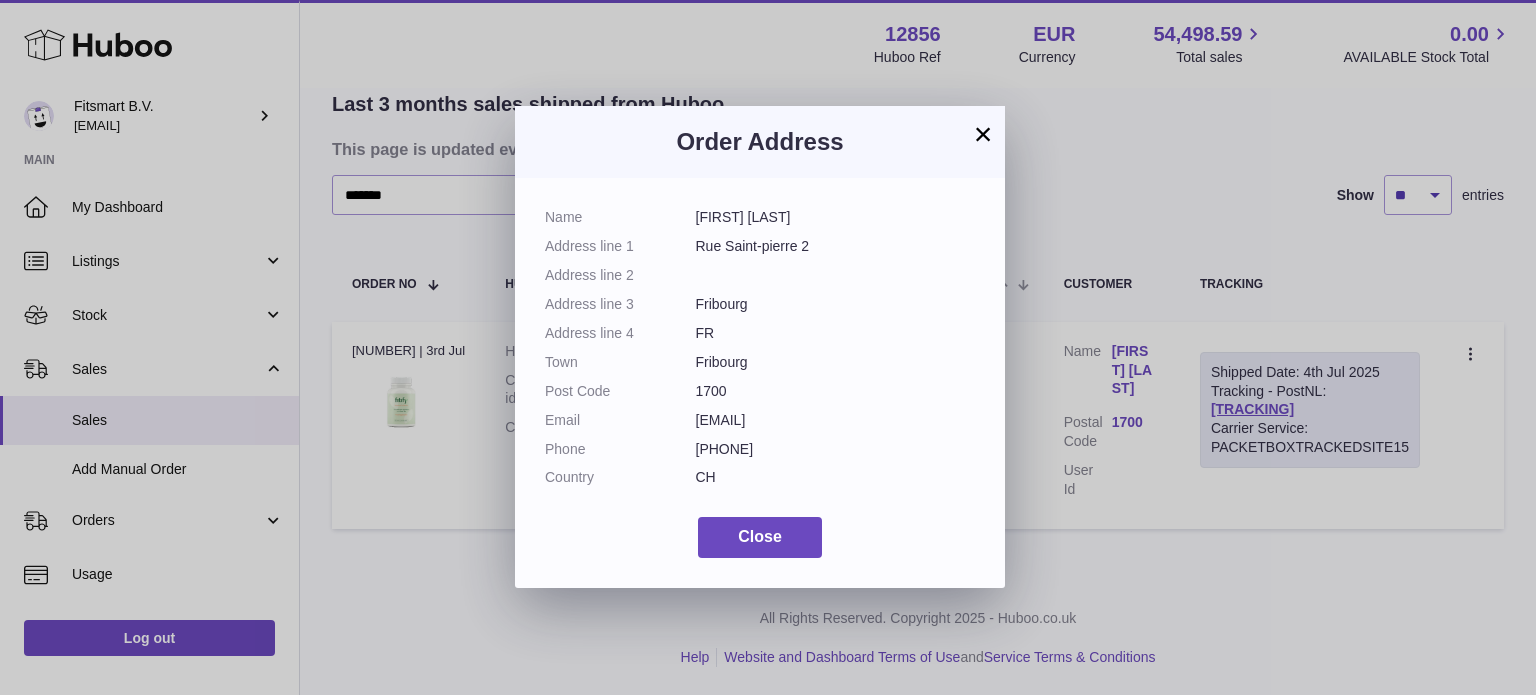 drag, startPoint x: 850, startPoint y: 216, endPoint x: 694, endPoint y: 215, distance: 156.0032 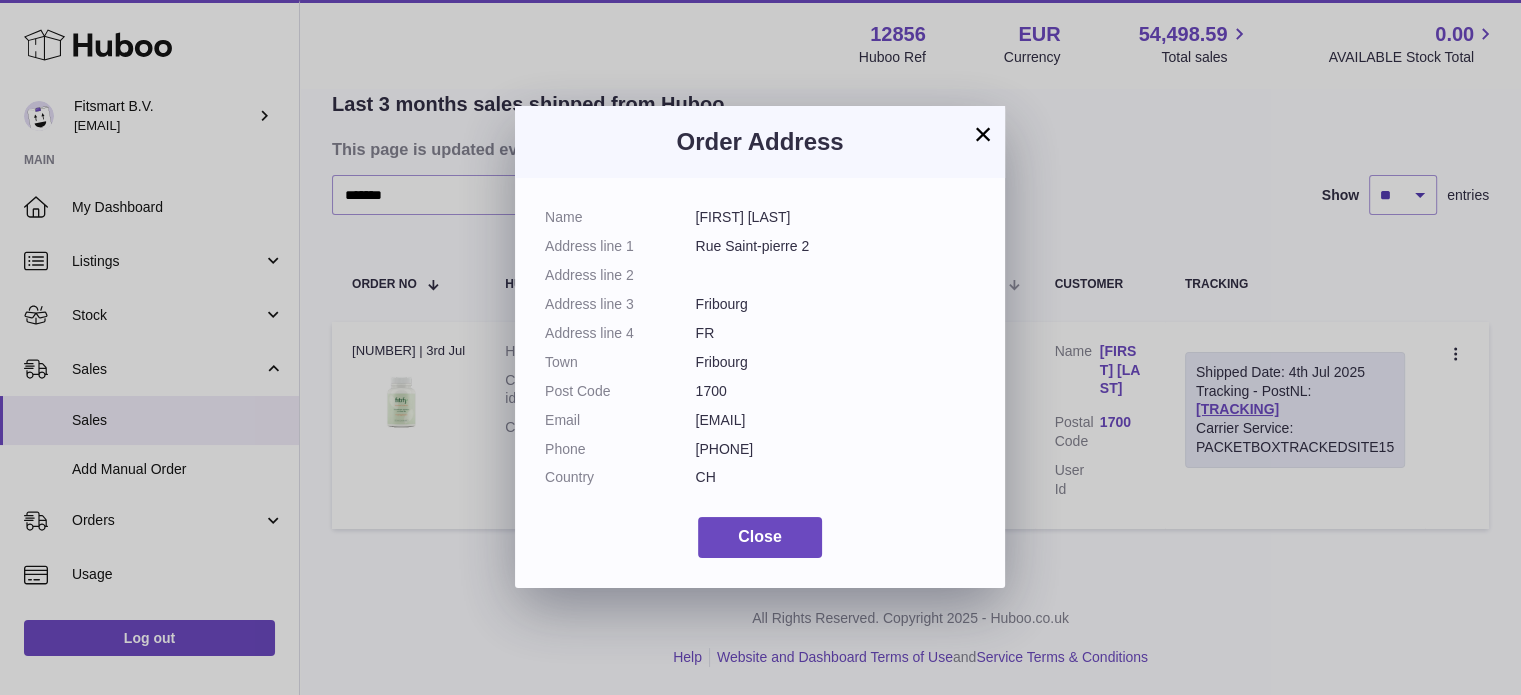 click on "×
Order Address
Name
Iréne Grisoni
Address line 1
Rue Saint-pierre 2
Address line 2
Address line 3
Fribourg
Address line 4
FR
Town
Fribourg
Post Code
1700
Email
irene.grisoni@bluewin.ch
Phone
0795834031
Country
CH    Close" at bounding box center (760, 347) 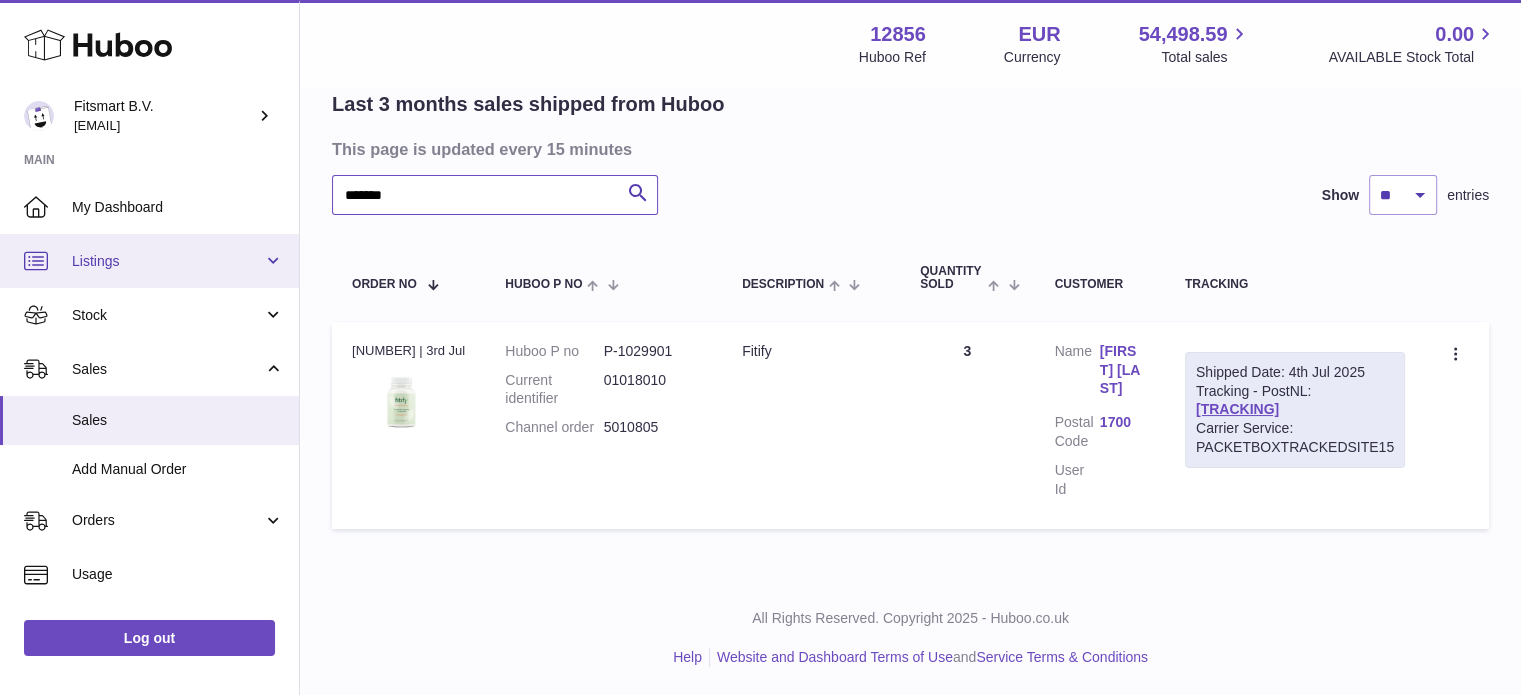 drag, startPoint x: 337, startPoint y: 195, endPoint x: 67, endPoint y: 267, distance: 279.43515 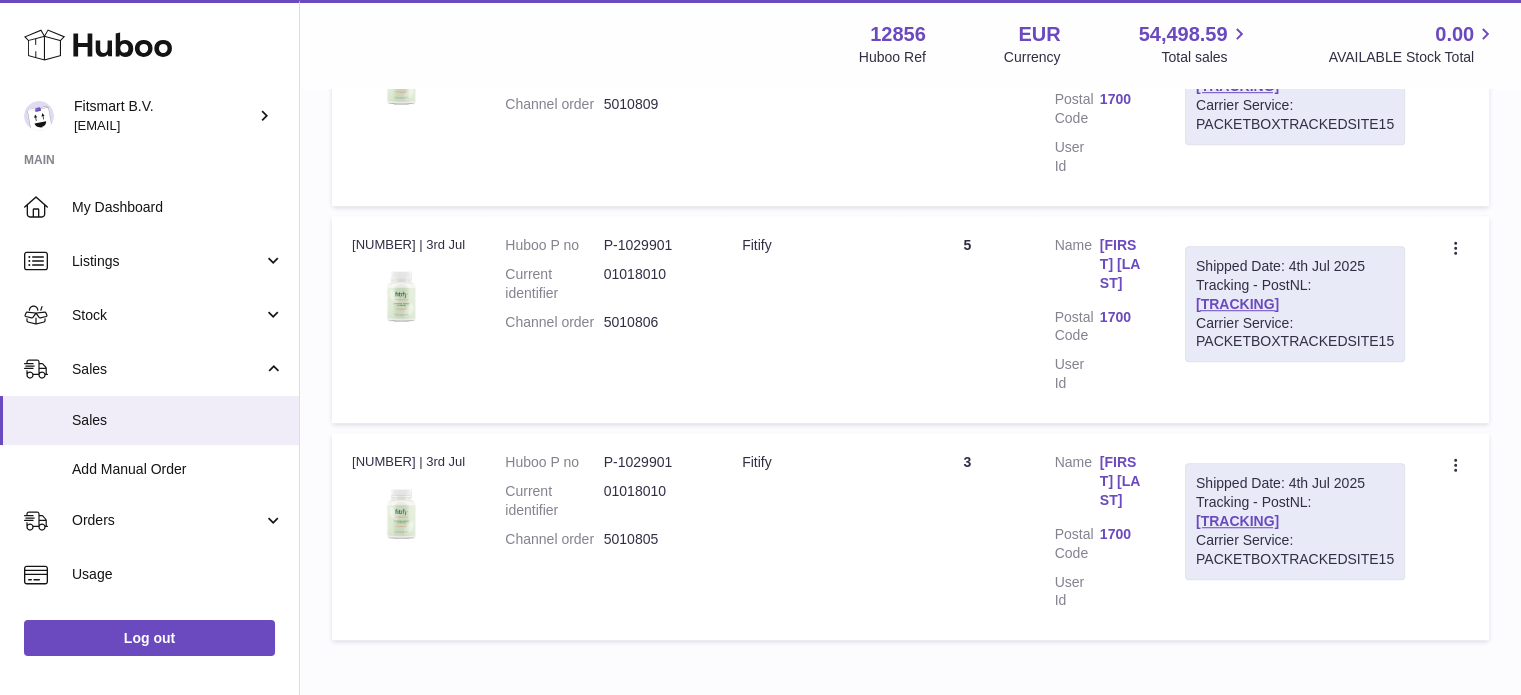 scroll, scrollTop: 1453, scrollLeft: 0, axis: vertical 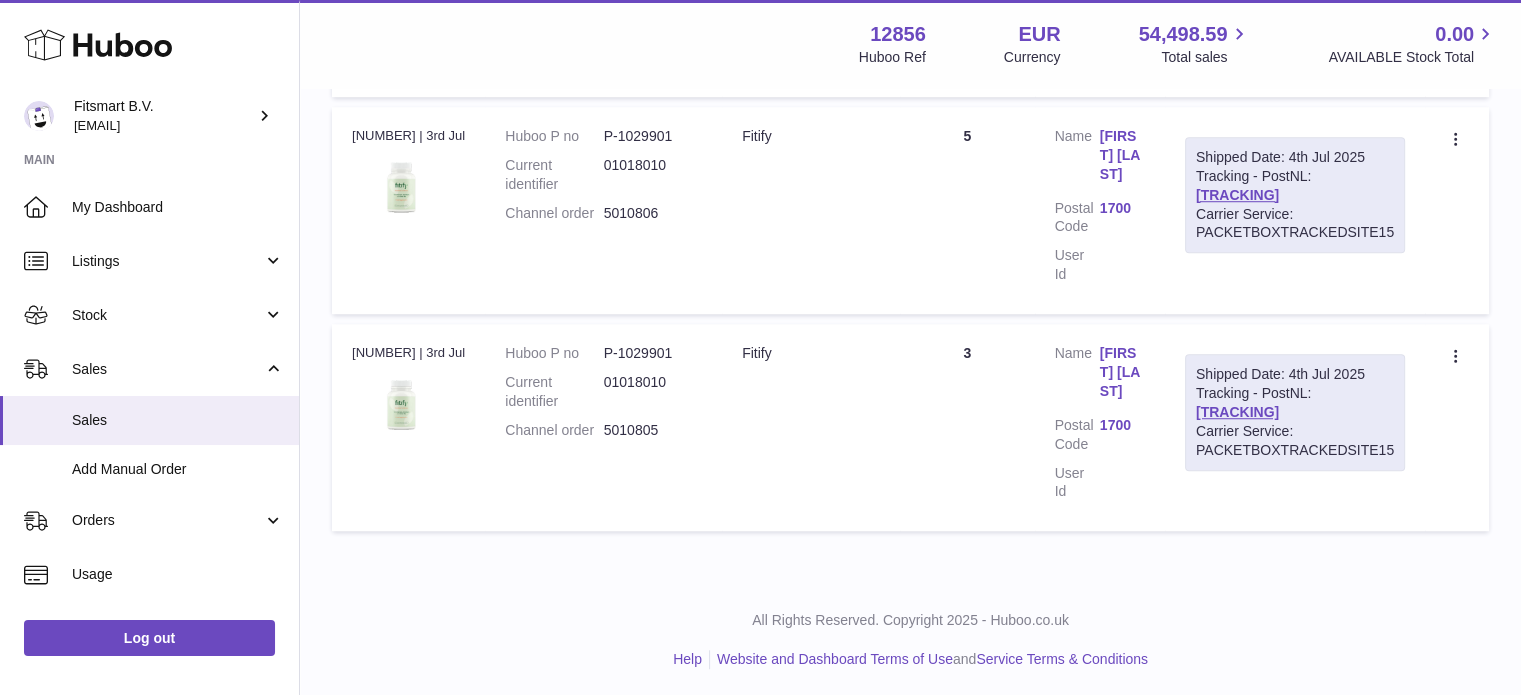 type on "**********" 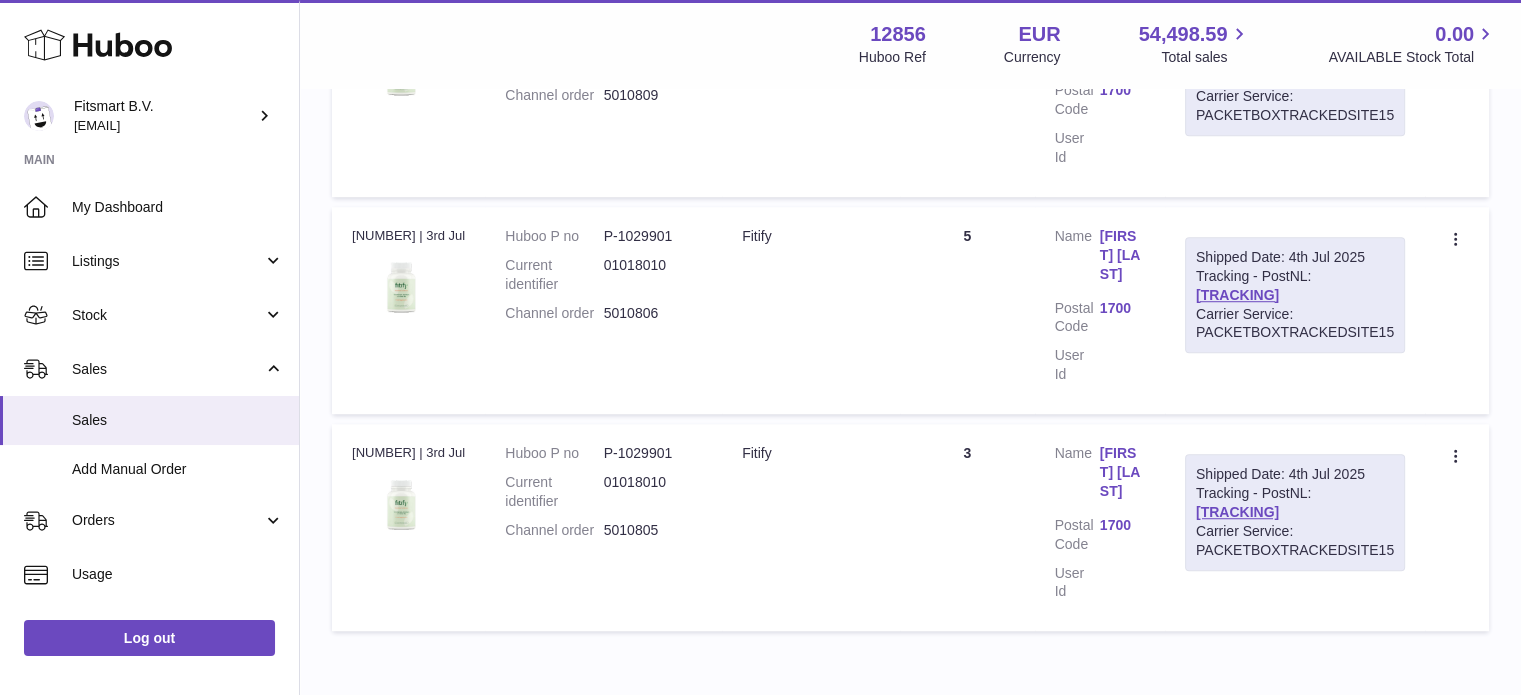 scroll, scrollTop: 1360, scrollLeft: 0, axis: vertical 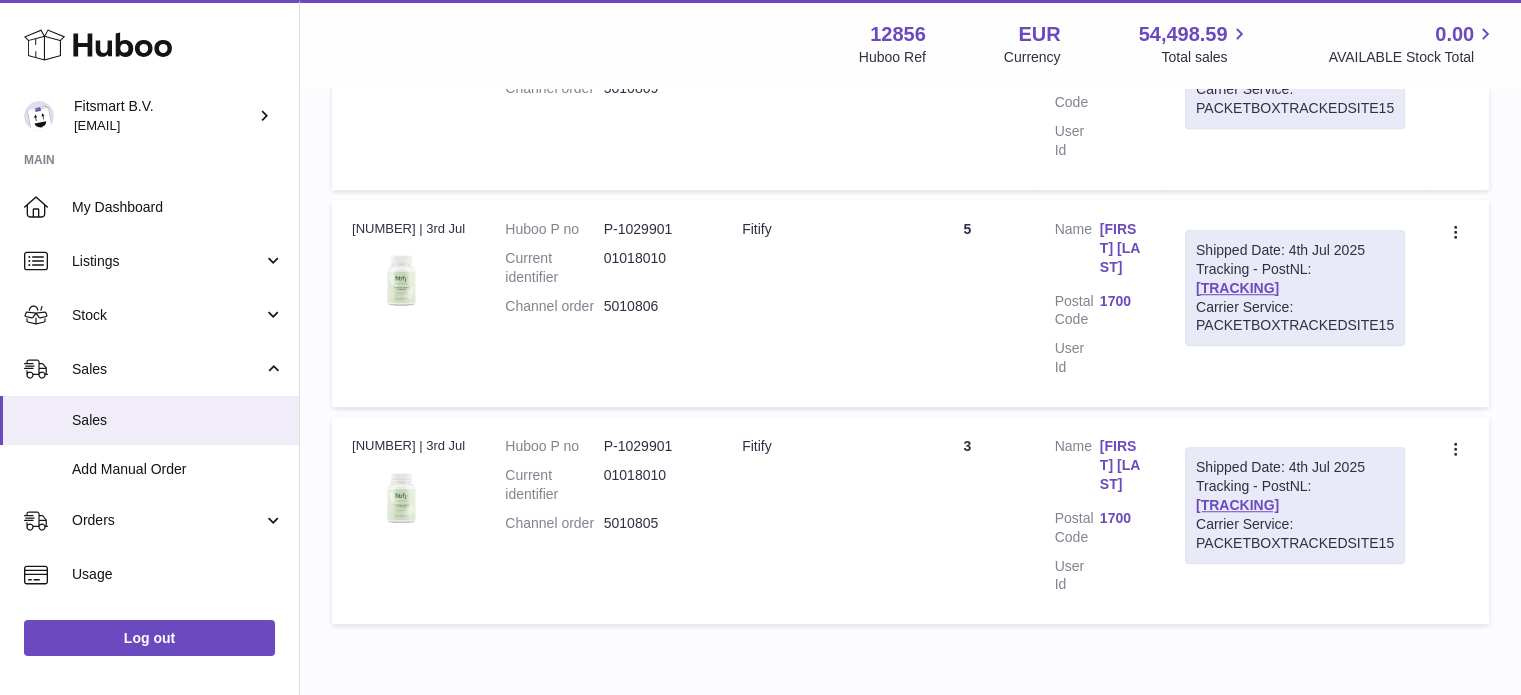 drag, startPoint x: 681, startPoint y: 307, endPoint x: 604, endPoint y: 300, distance: 77.31753 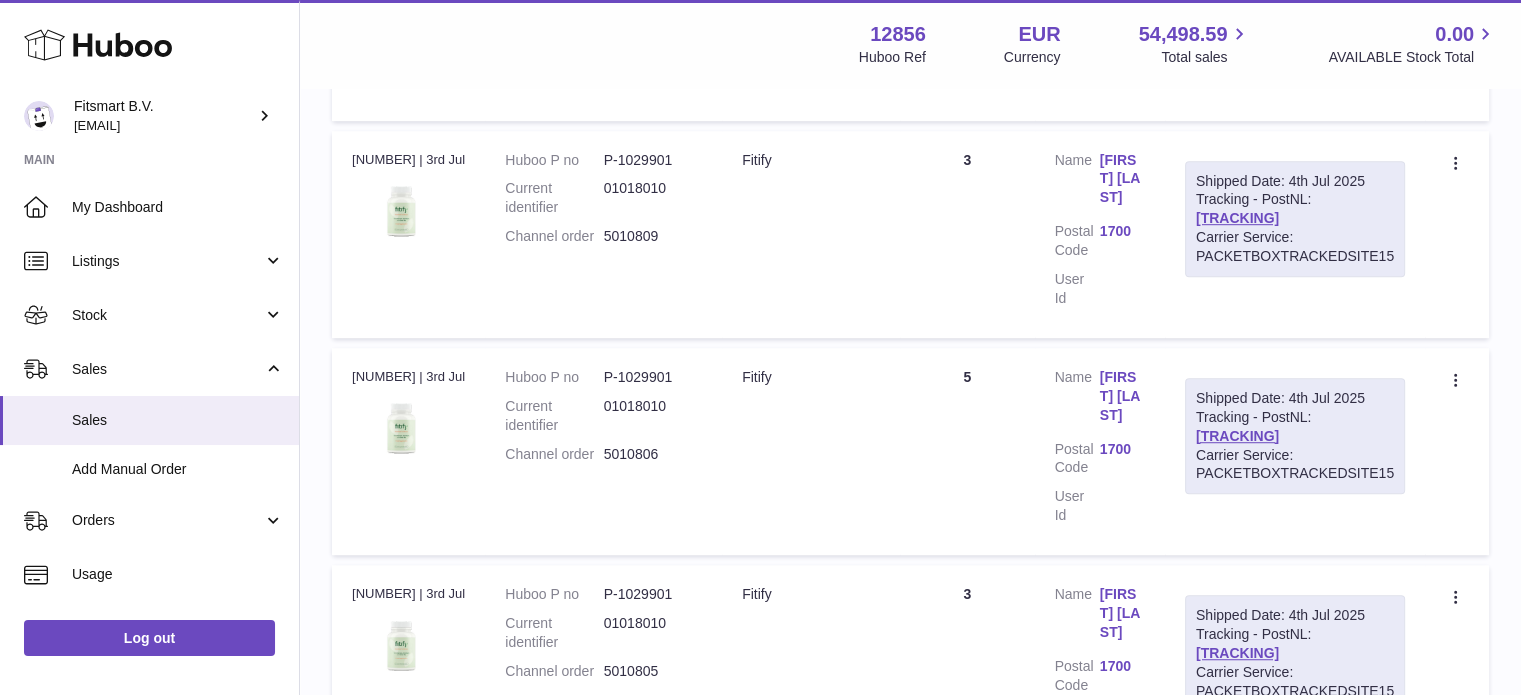 scroll, scrollTop: 1154, scrollLeft: 0, axis: vertical 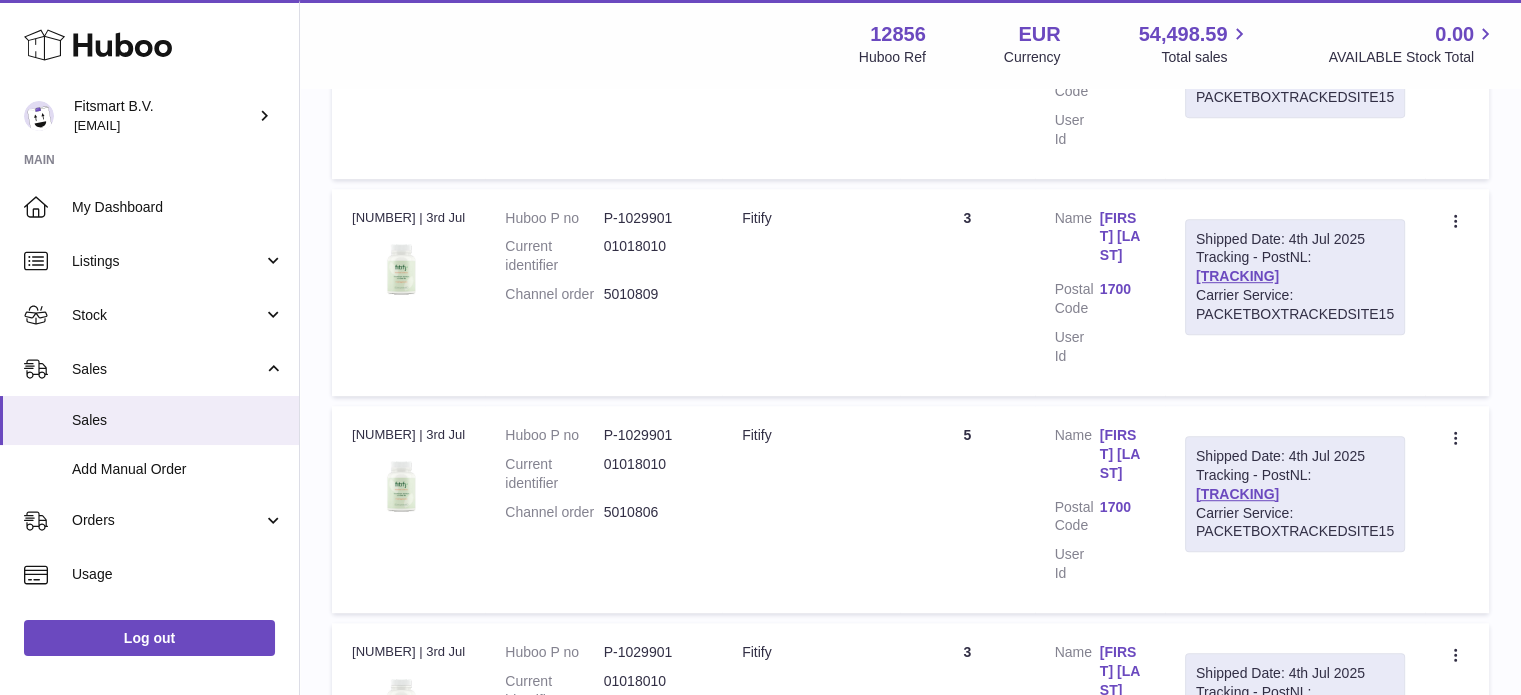 click on "Huboo P no   P-1029901   Current identifier   01018010
Channel order
5010809" at bounding box center (603, 292) 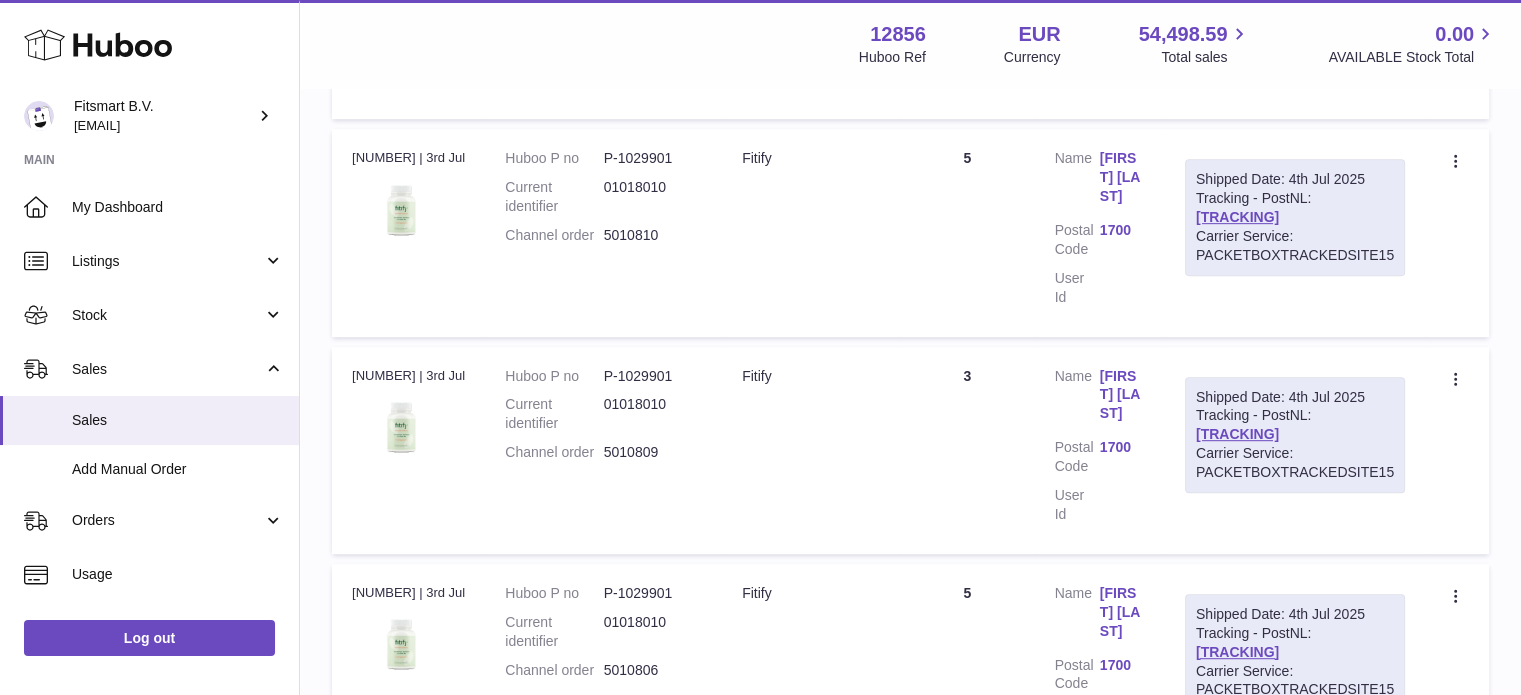 scroll, scrollTop: 994, scrollLeft: 0, axis: vertical 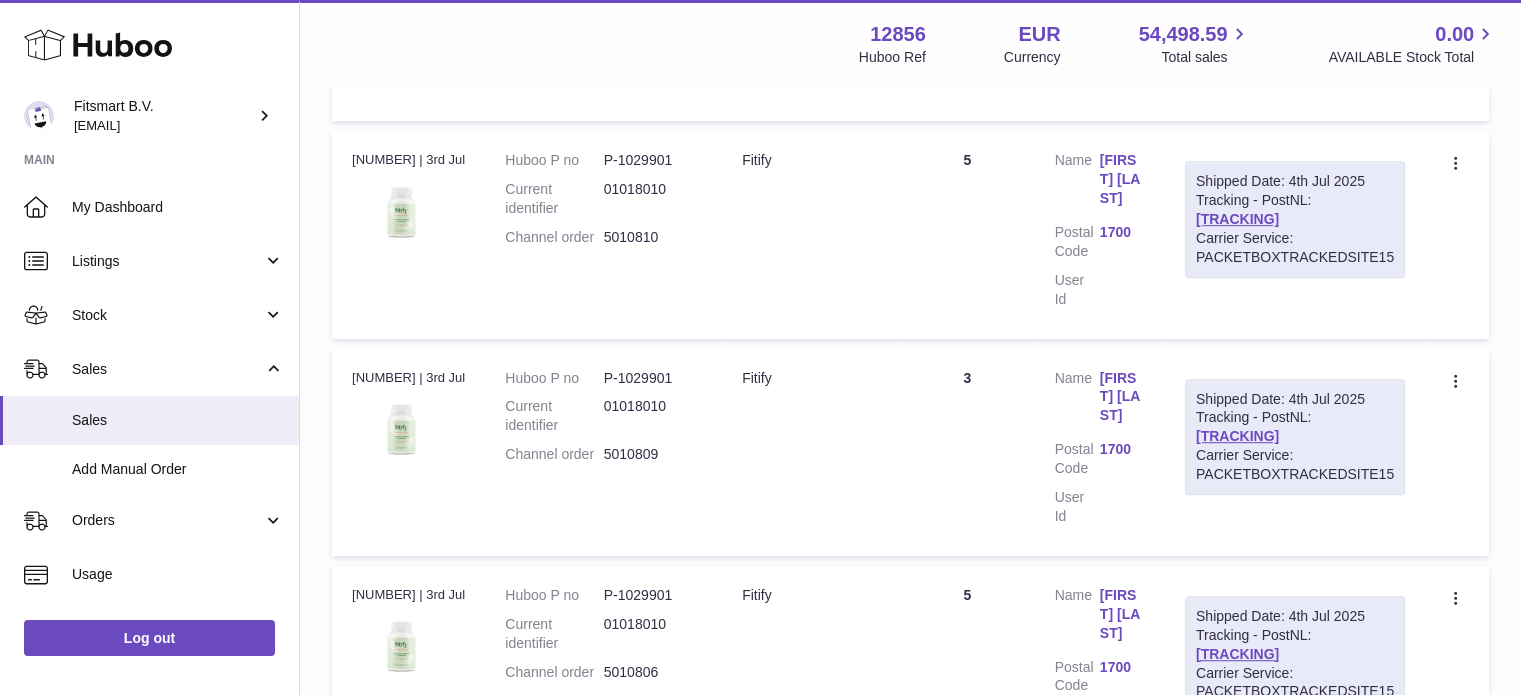 drag, startPoint x: 676, startPoint y: 243, endPoint x: 602, endPoint y: 242, distance: 74.00676 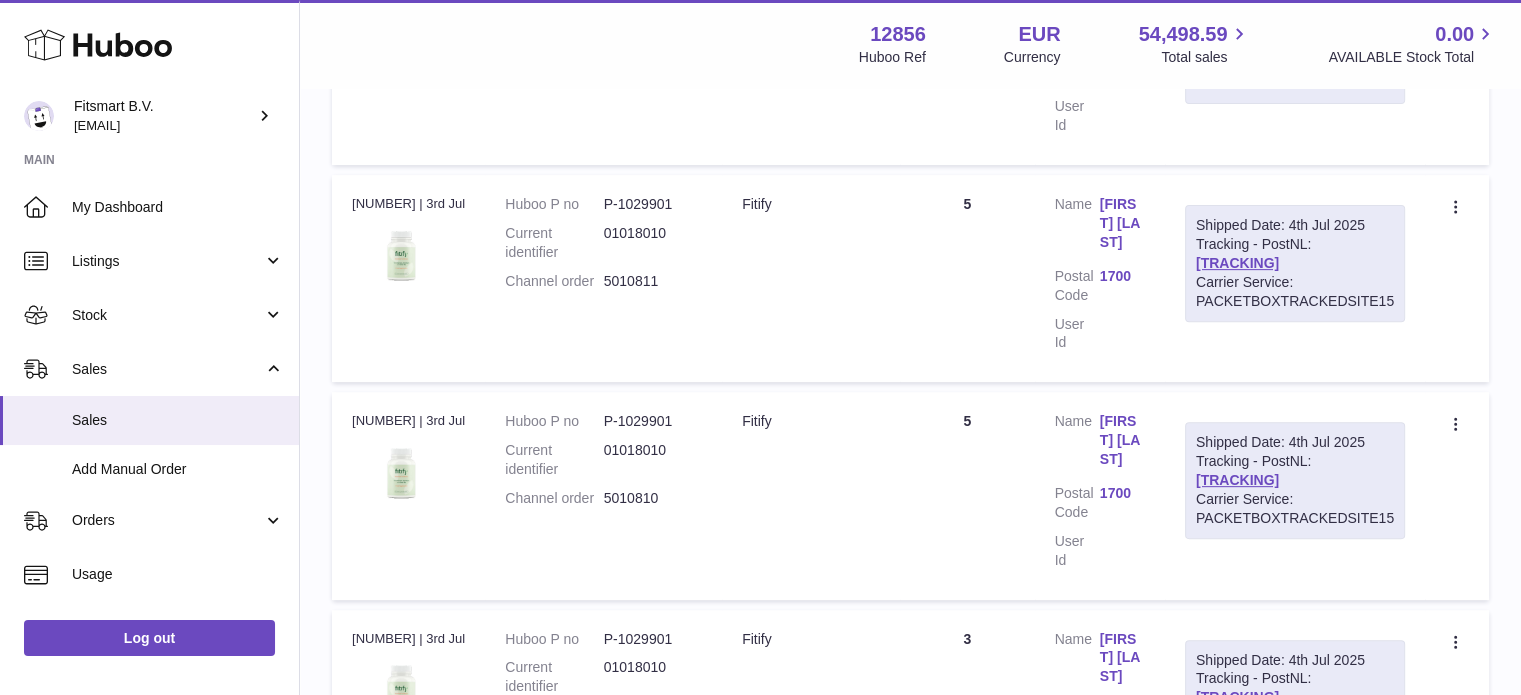 scroll, scrollTop: 732, scrollLeft: 0, axis: vertical 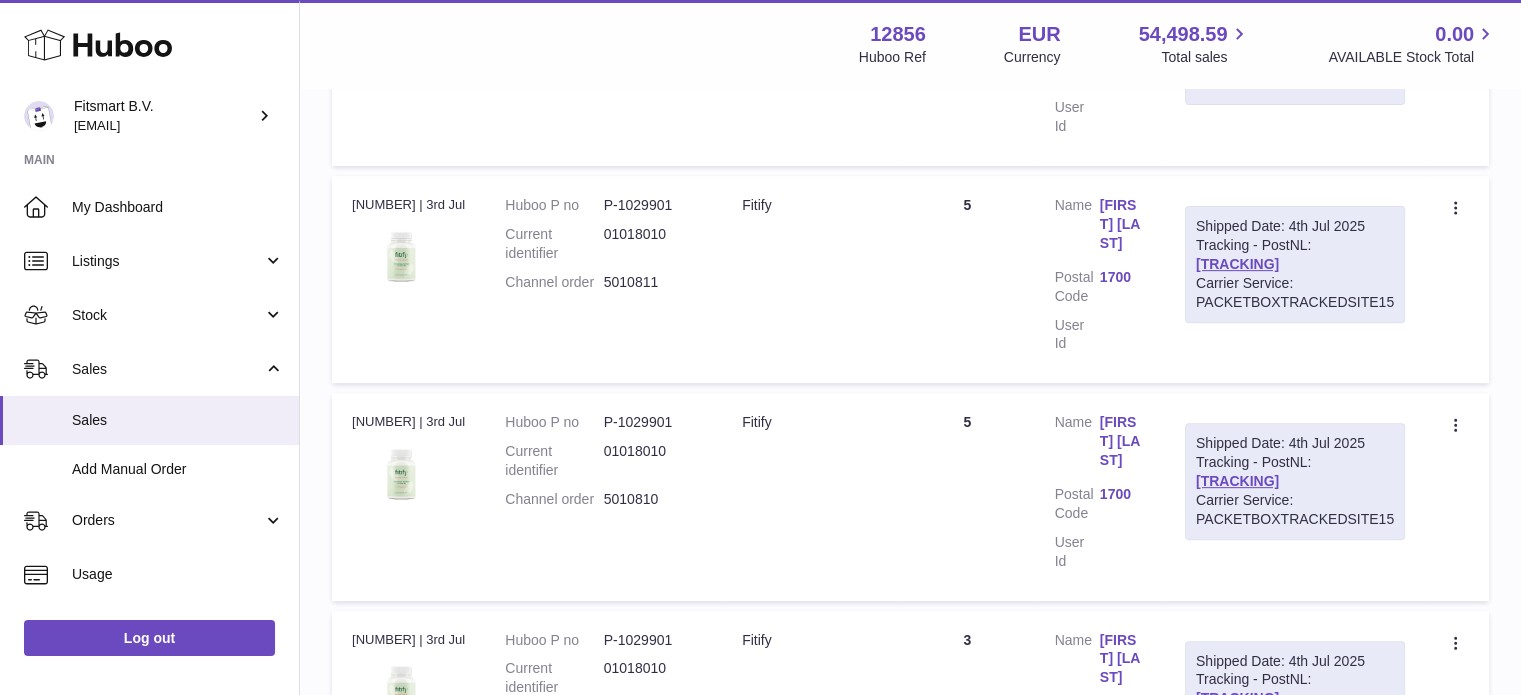 drag, startPoint x: 676, startPoint y: 294, endPoint x: 600, endPoint y: 285, distance: 76.53104 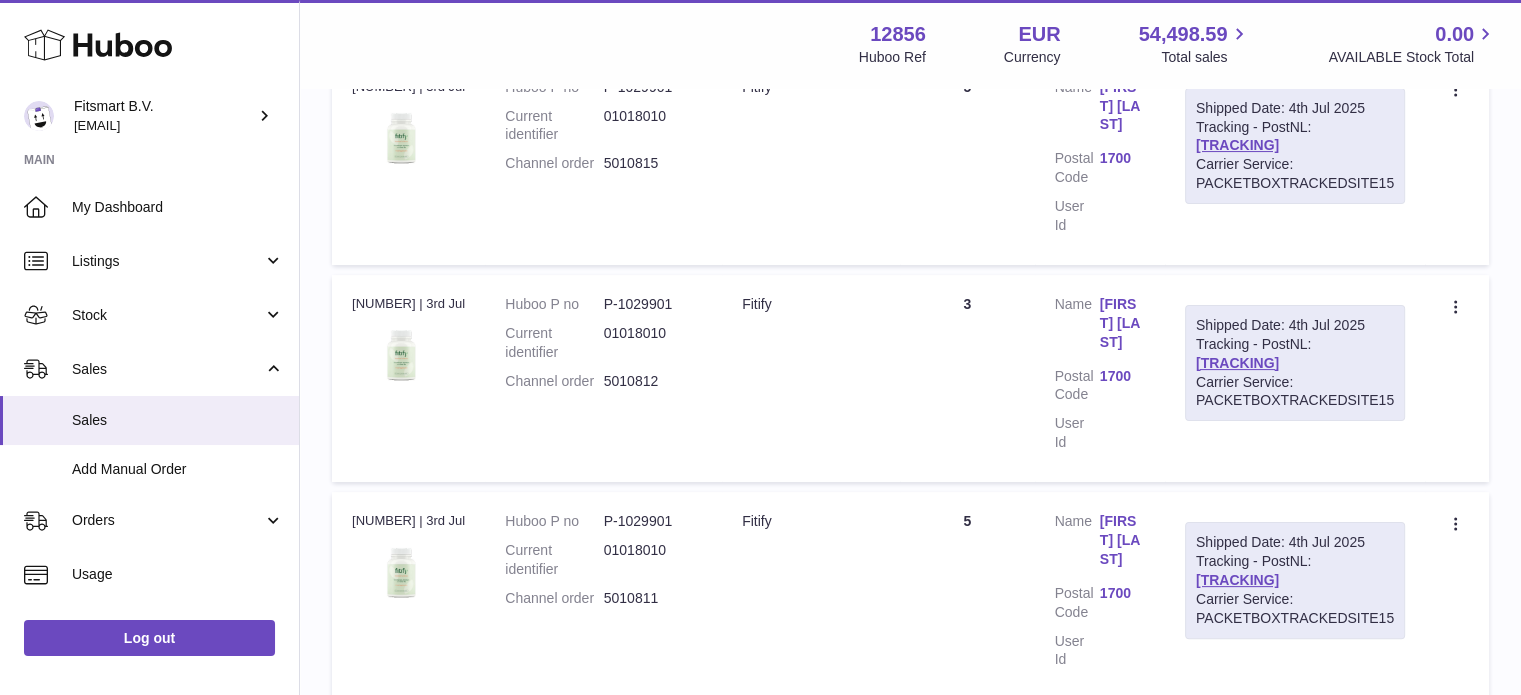 scroll, scrollTop: 404, scrollLeft: 0, axis: vertical 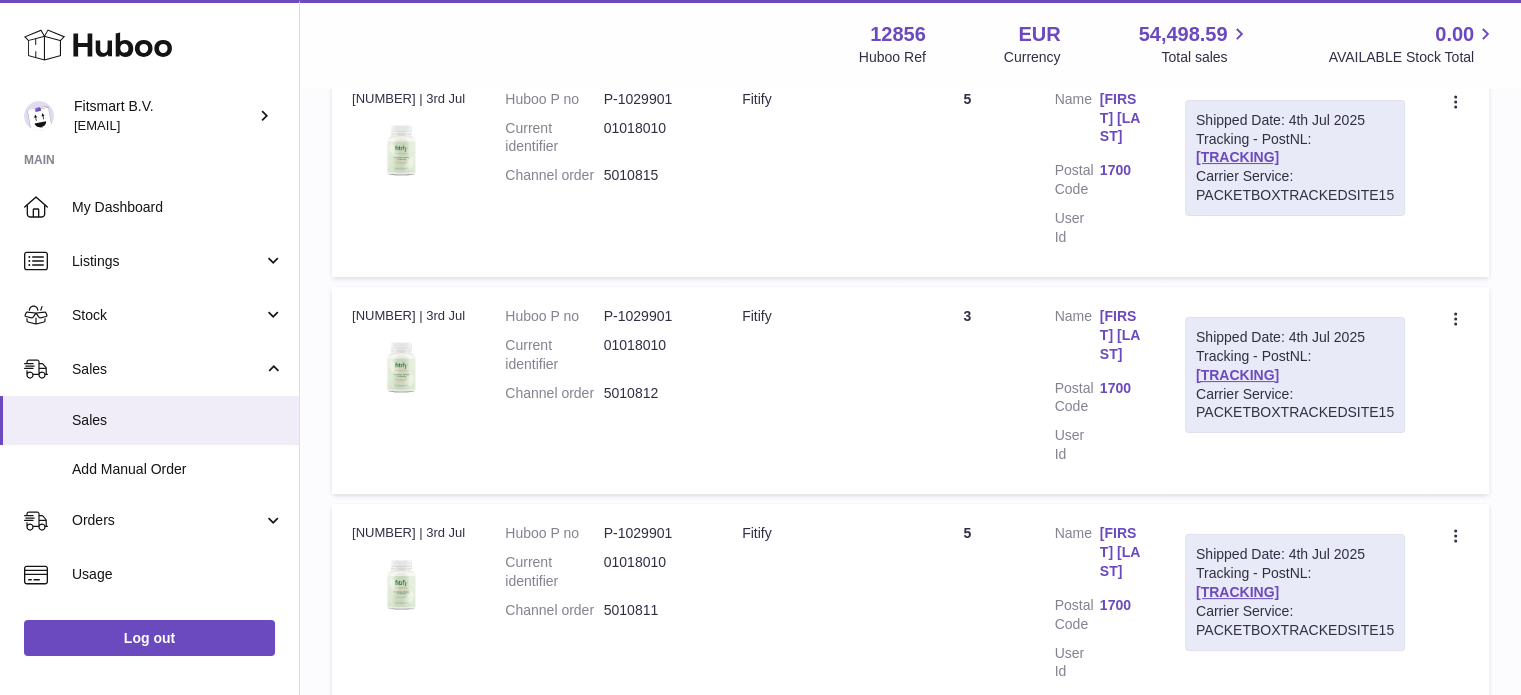 drag, startPoint x: 678, startPoint y: 388, endPoint x: 596, endPoint y: 426, distance: 90.37699 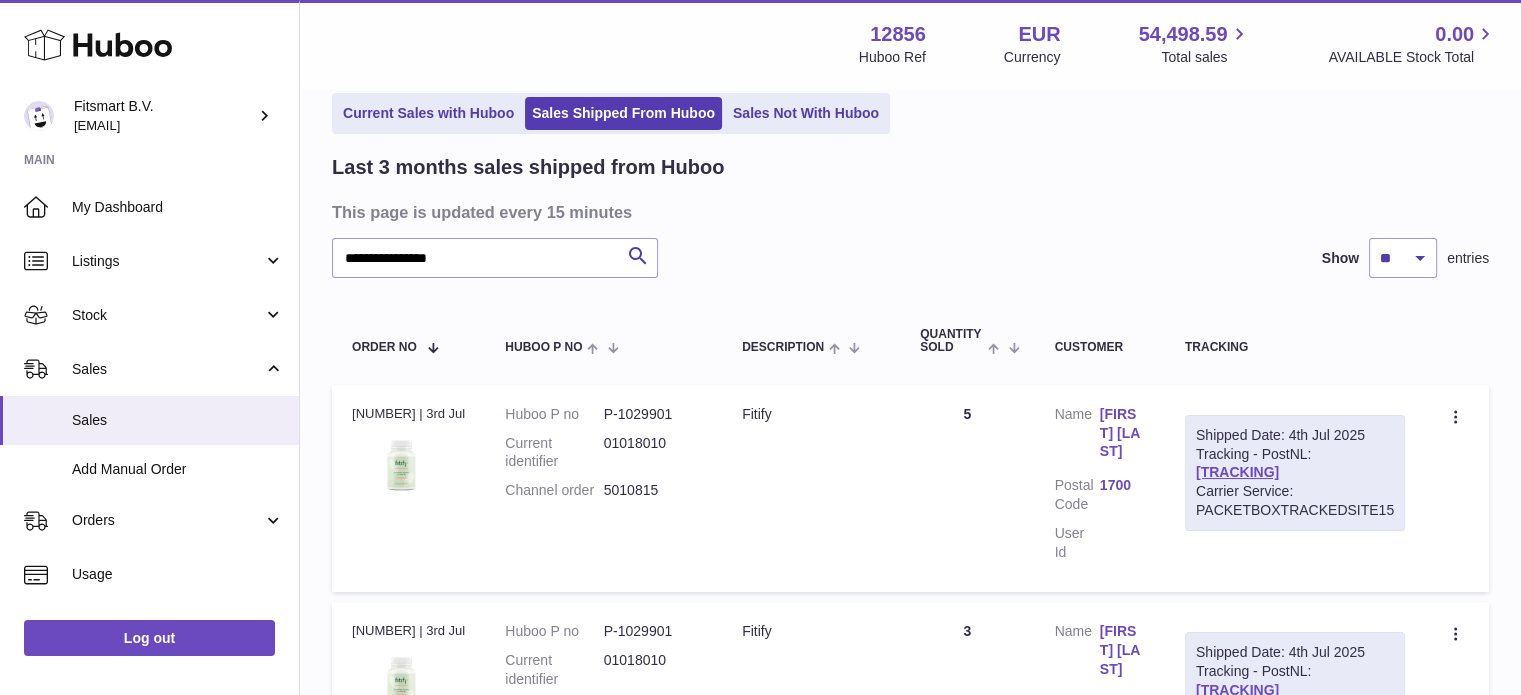 scroll, scrollTop: 84, scrollLeft: 0, axis: vertical 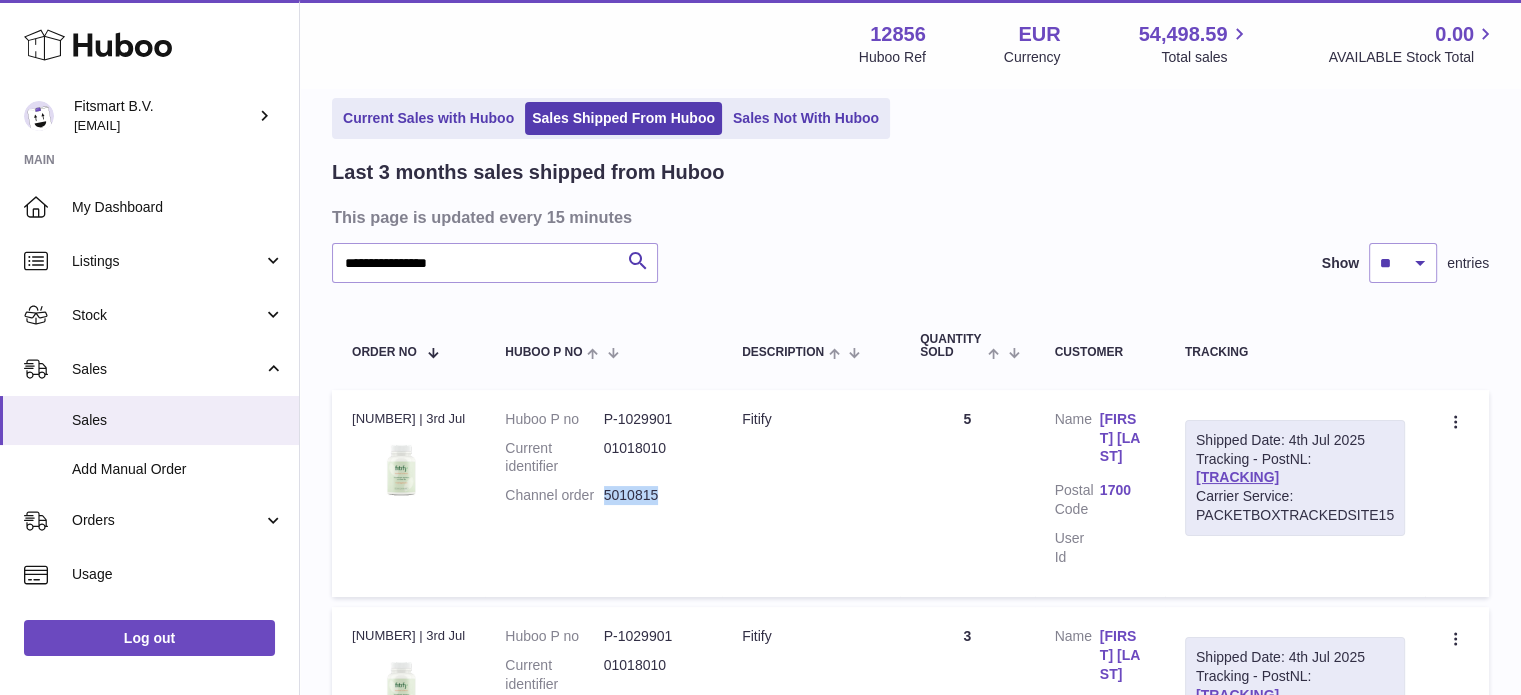 drag, startPoint x: 653, startPoint y: 498, endPoint x: 604, endPoint y: 495, distance: 49.09175 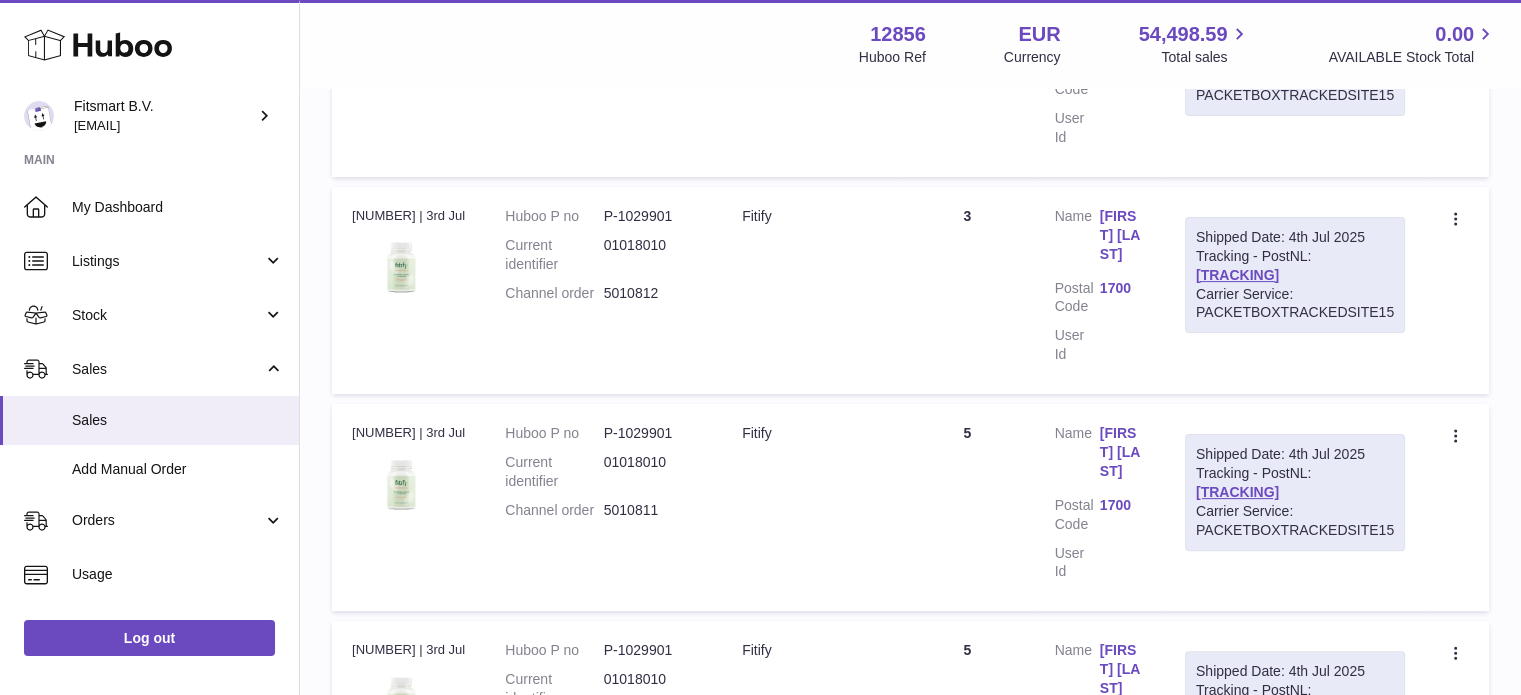 scroll, scrollTop: 504, scrollLeft: 0, axis: vertical 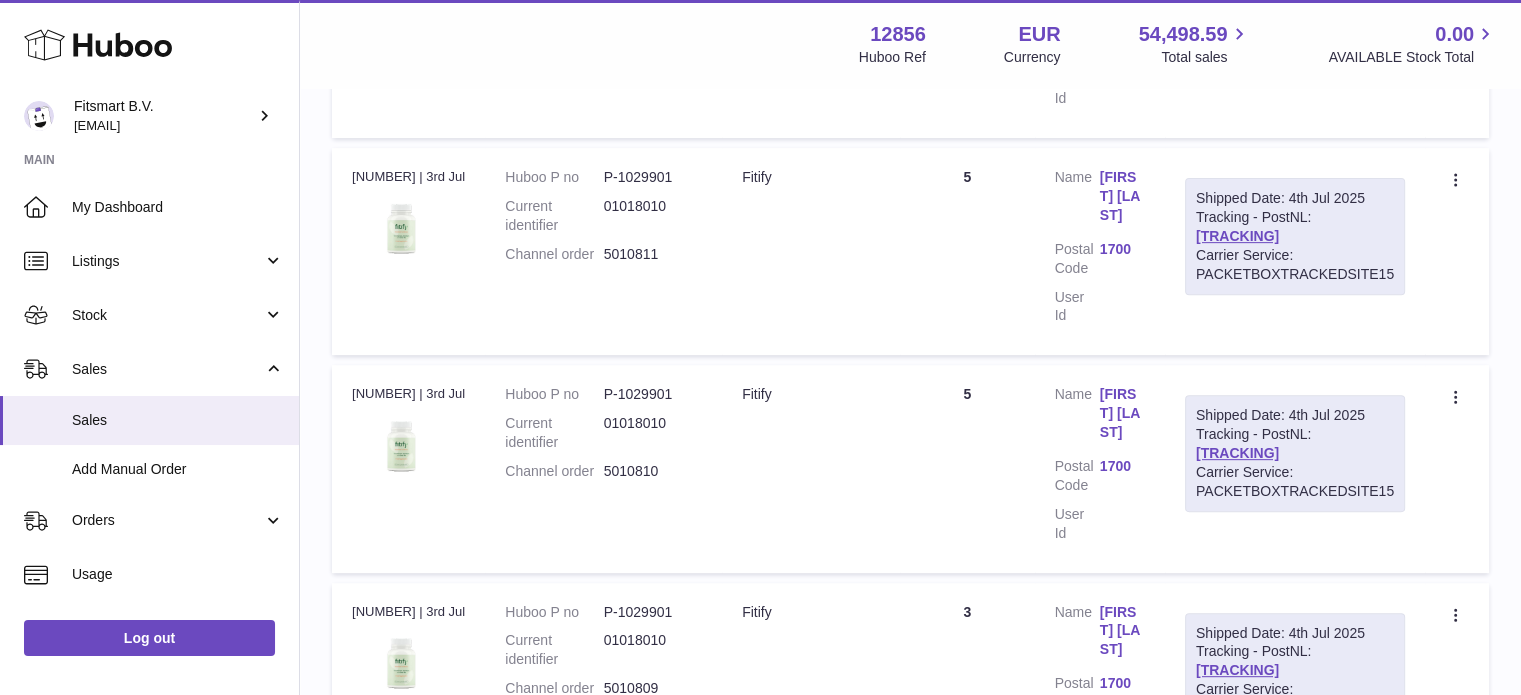 click on "Iréne Grisoni" at bounding box center (1122, 413) 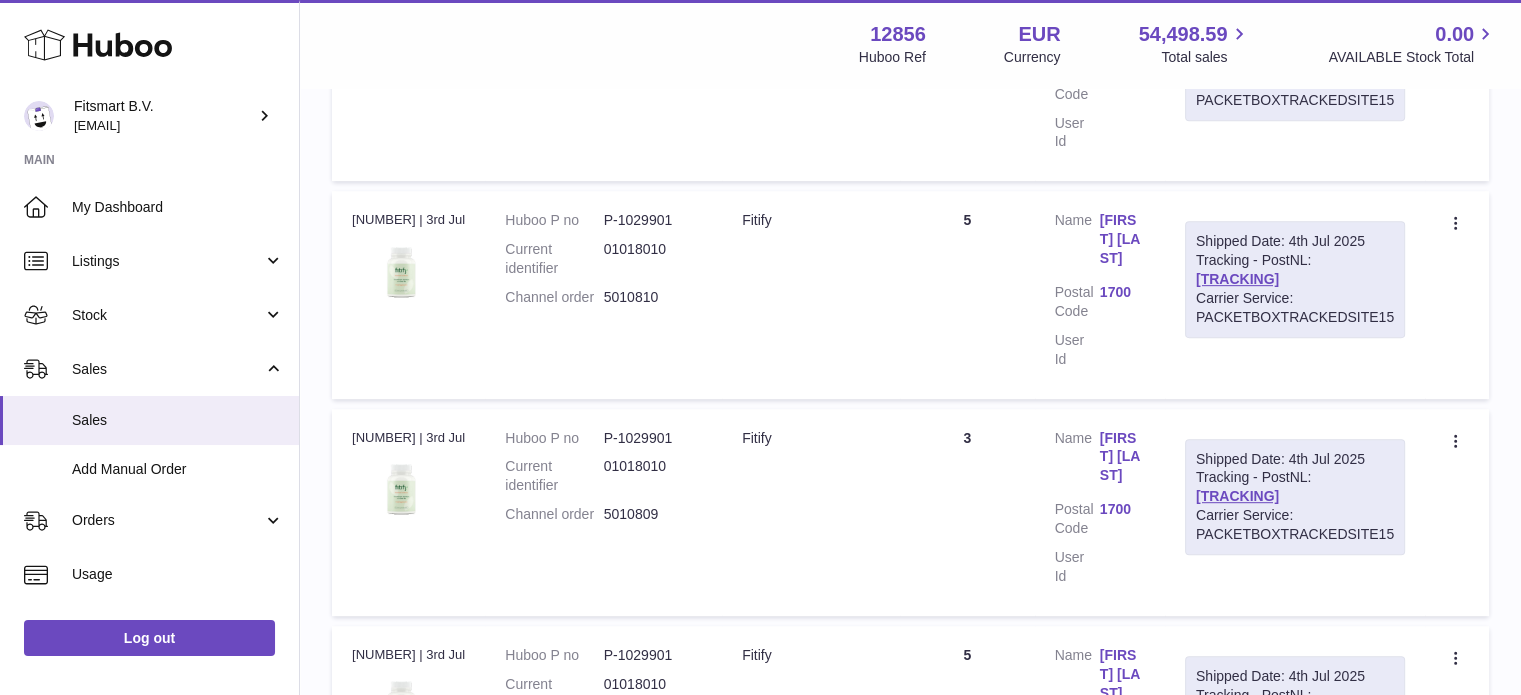 scroll, scrollTop: 936, scrollLeft: 0, axis: vertical 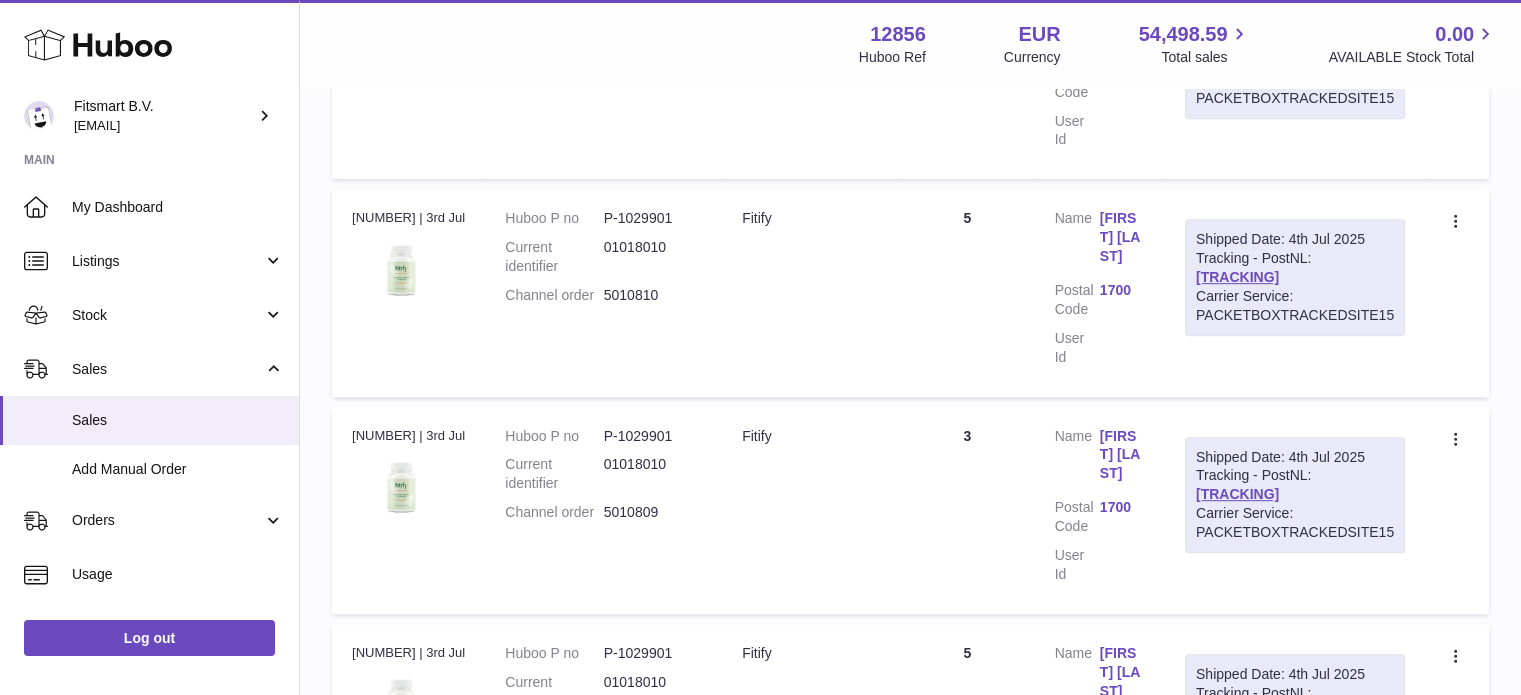 click on "Iréne Grisoni" at bounding box center [1122, 455] 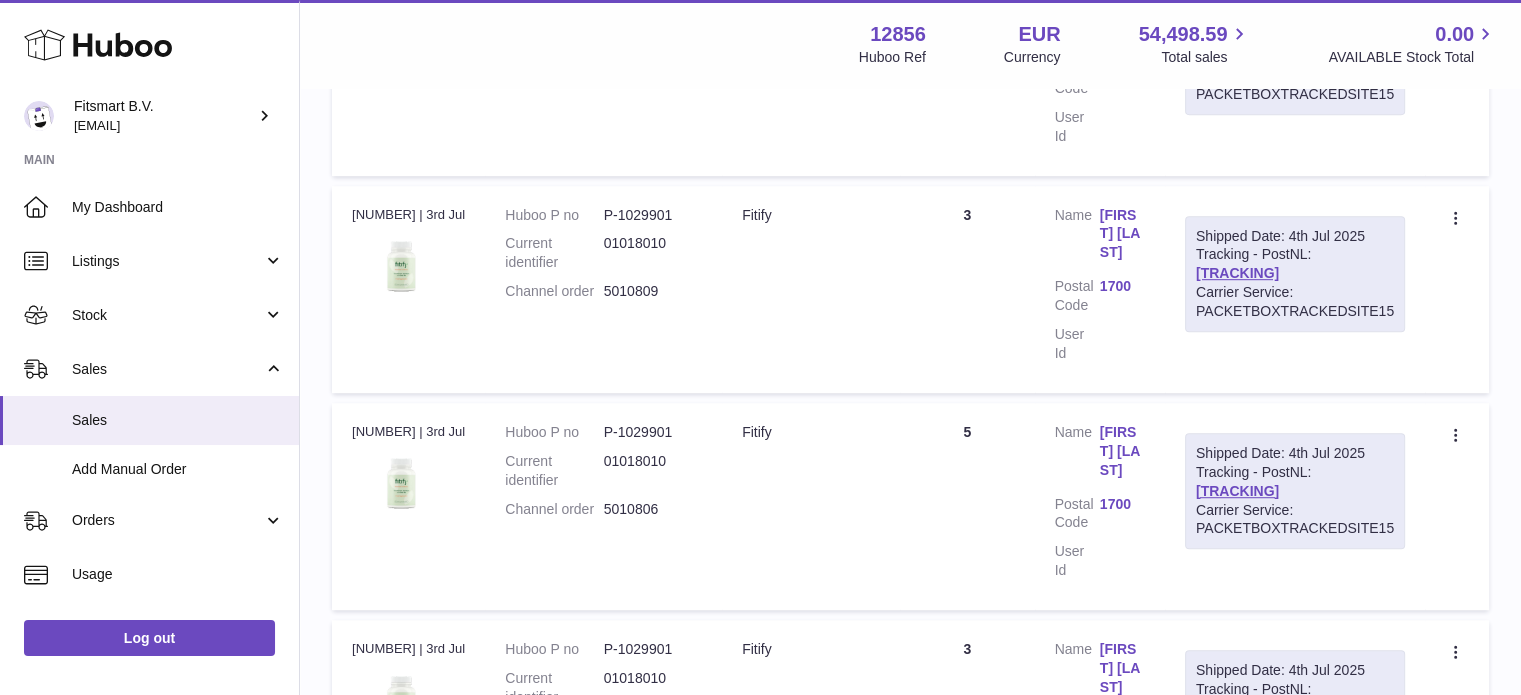scroll, scrollTop: 1158, scrollLeft: 0, axis: vertical 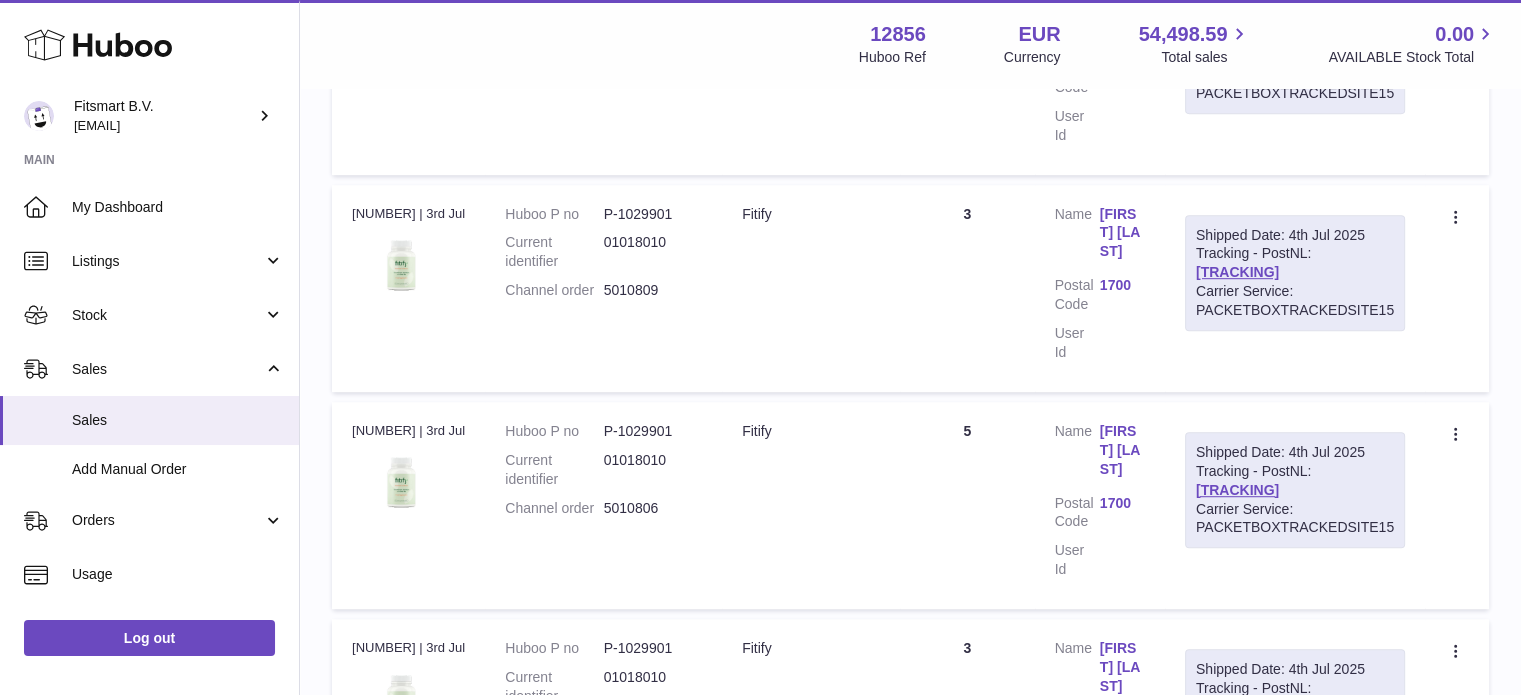 click on "Iréne Grisoni" at bounding box center [1122, 450] 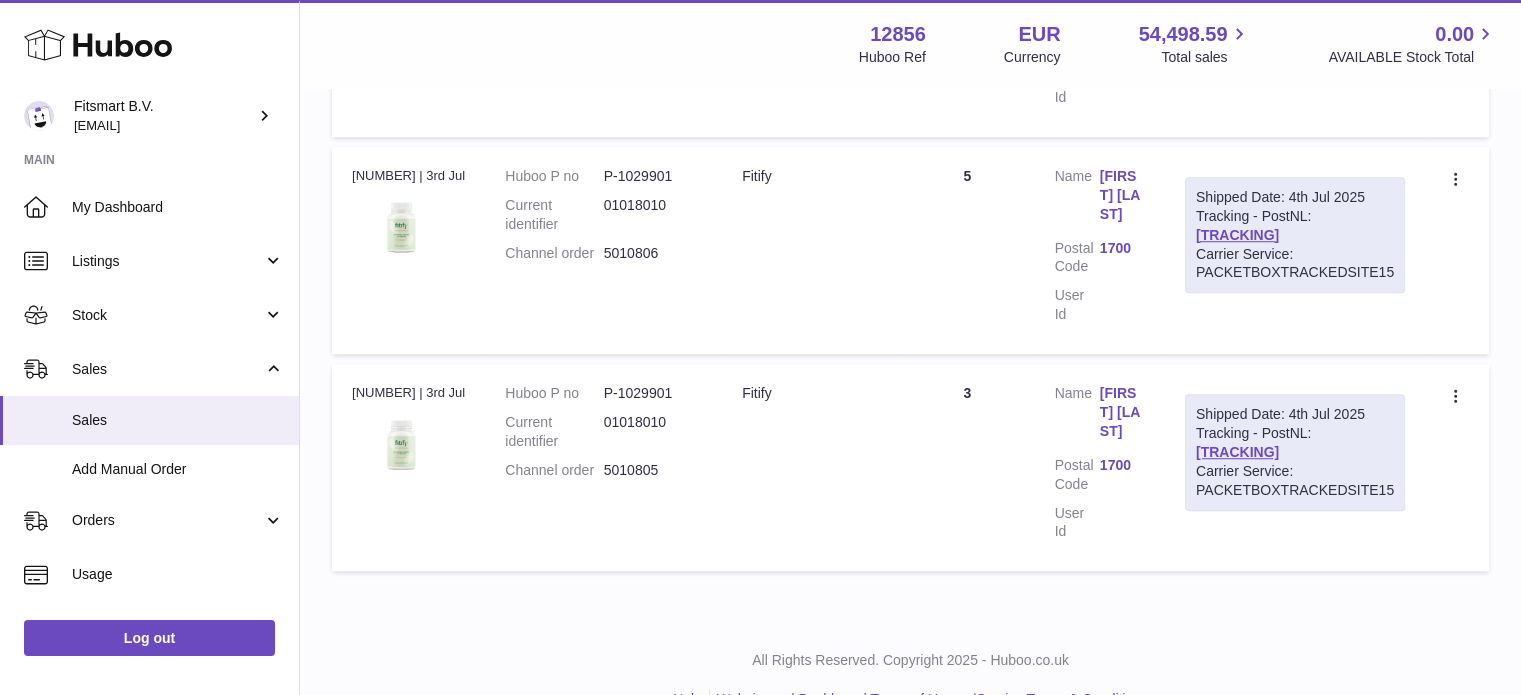 scroll, scrollTop: 1414, scrollLeft: 0, axis: vertical 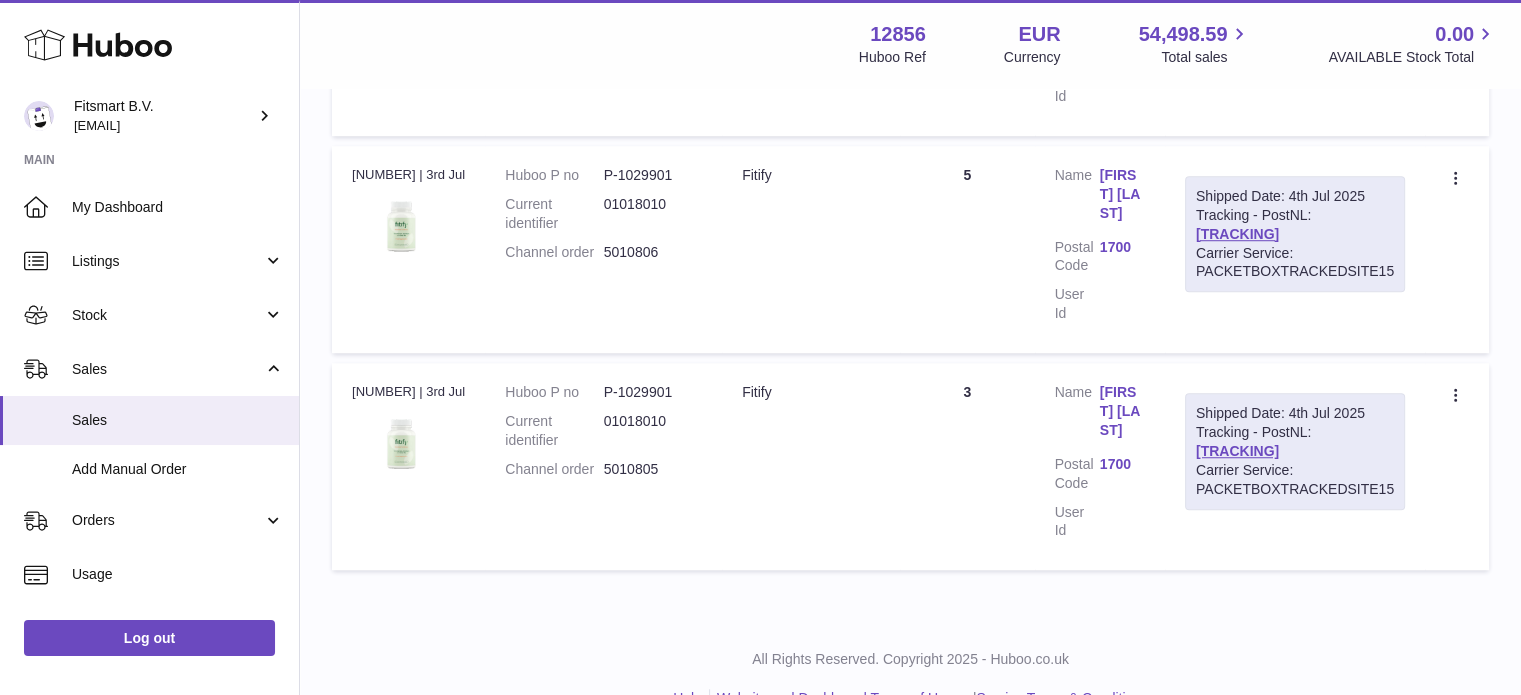 click on "Iréne Grisoni" at bounding box center [1122, 411] 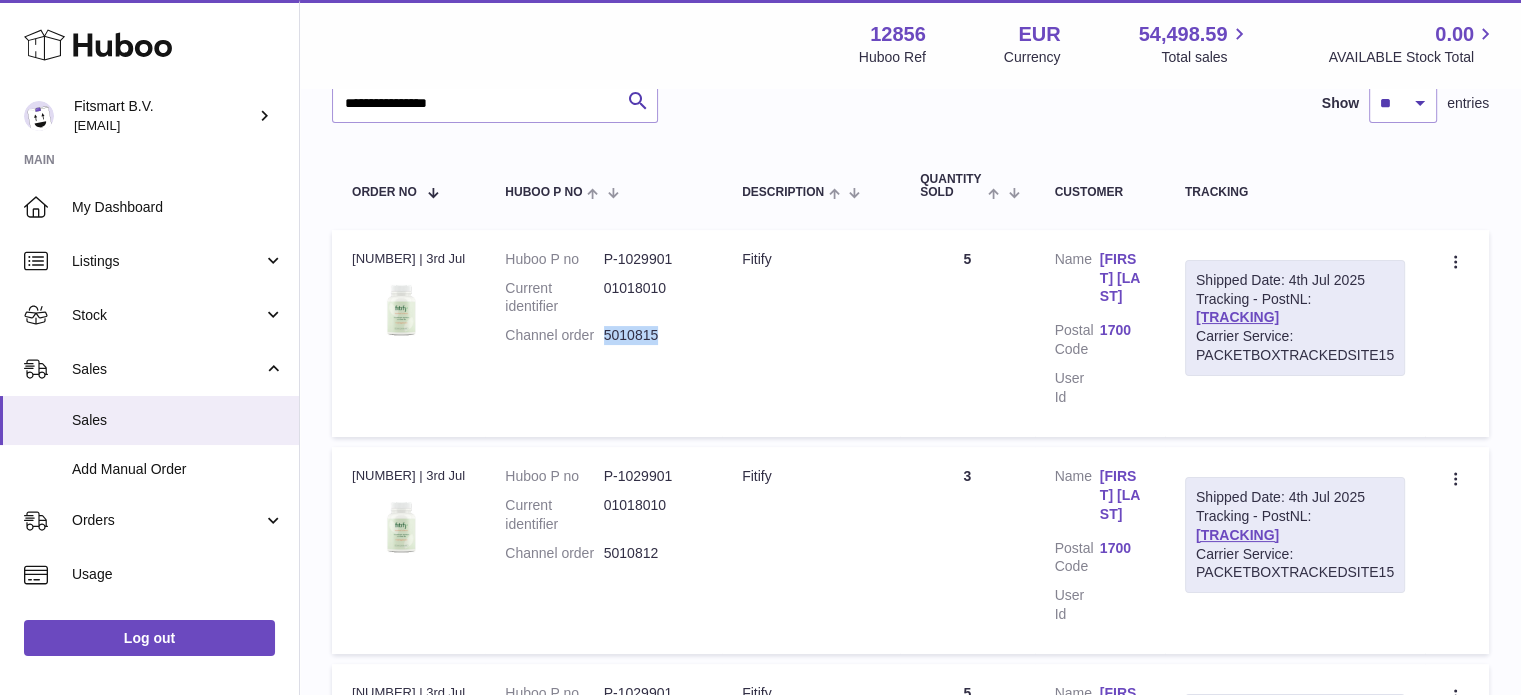 scroll, scrollTop: 242, scrollLeft: 0, axis: vertical 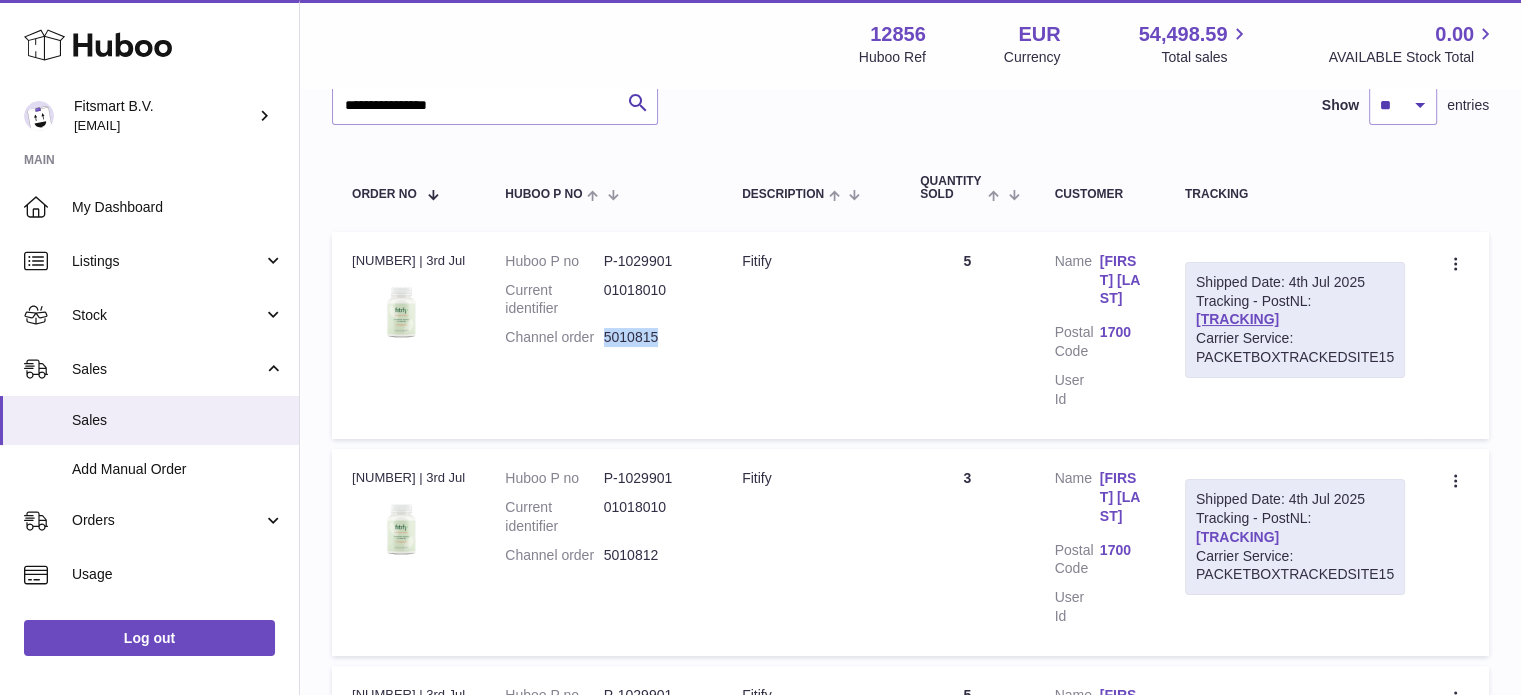 click on "LA277825565NL" at bounding box center [1237, 537] 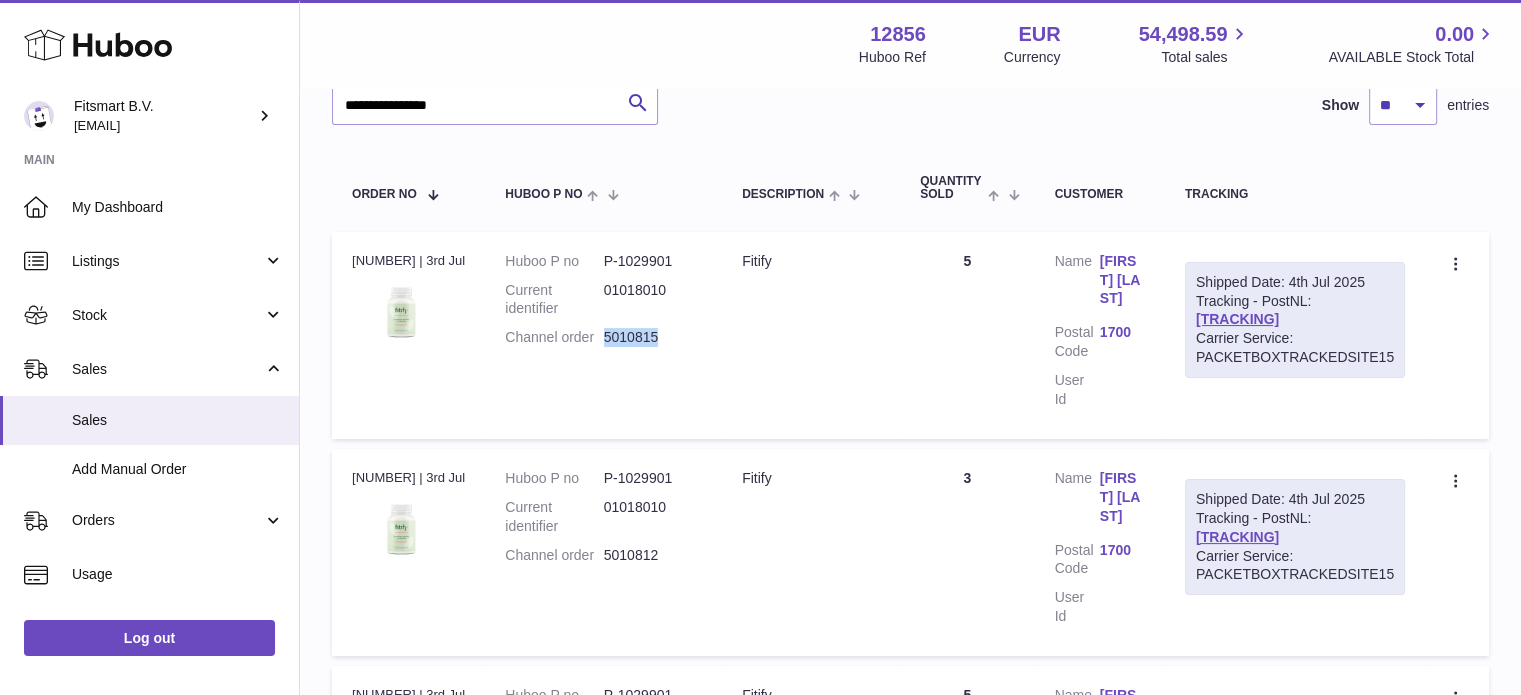 click on "Iréne Grisoni" at bounding box center (1122, 280) 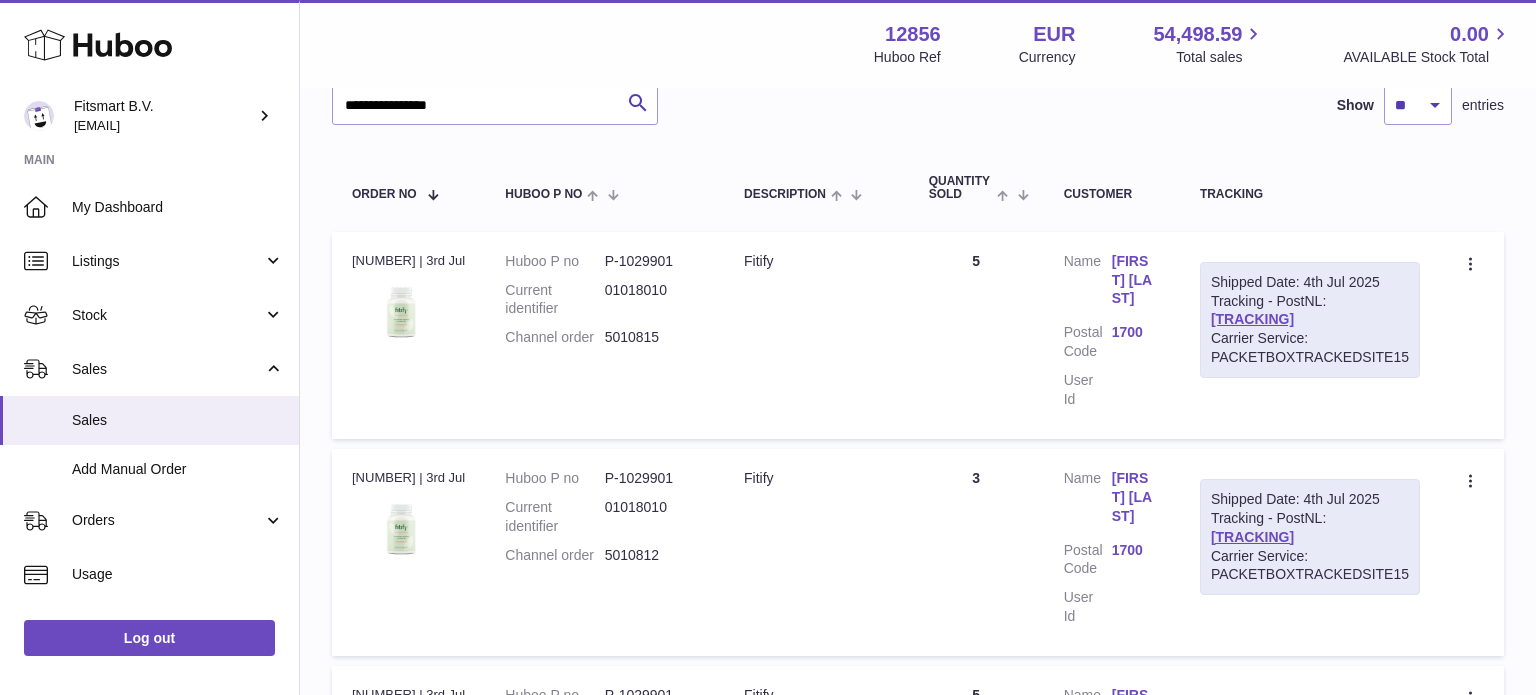 click at bounding box center (768, 347) 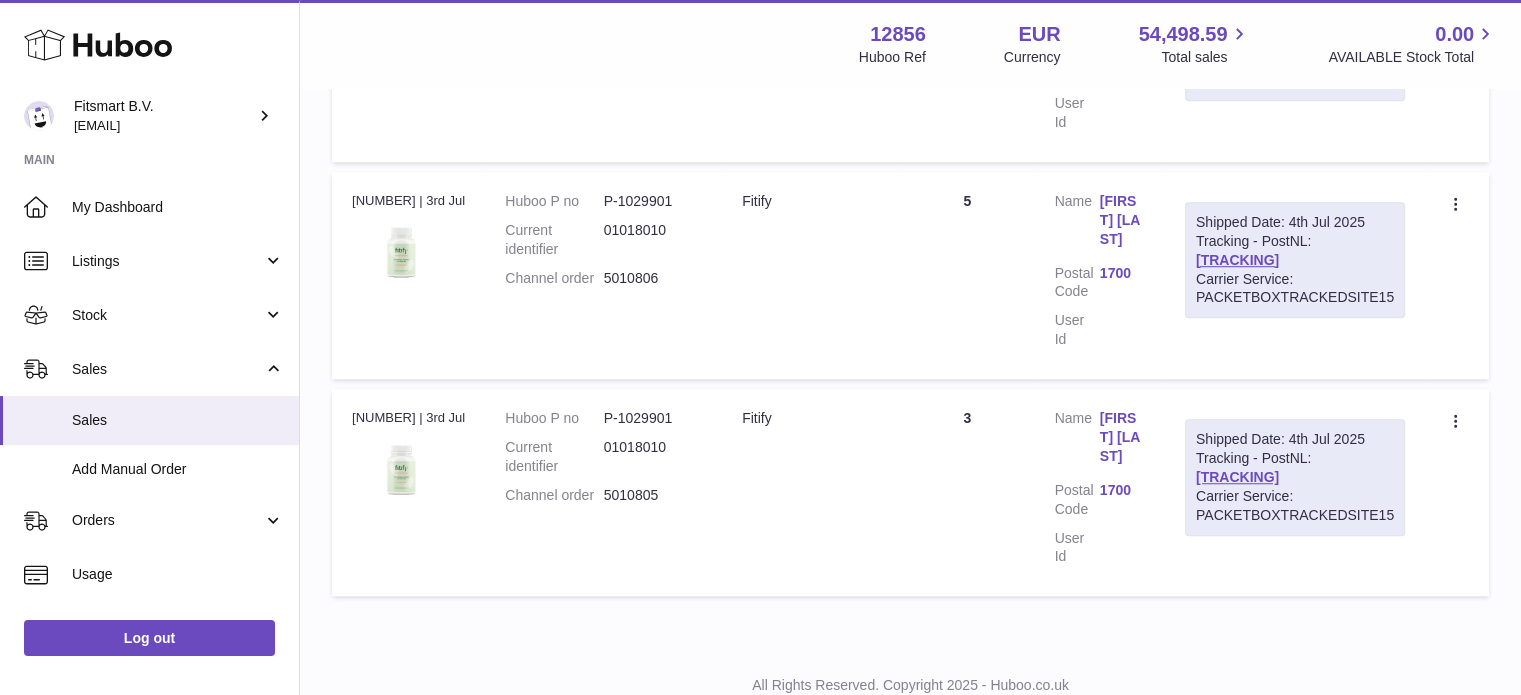 scroll, scrollTop: 1328, scrollLeft: 0, axis: vertical 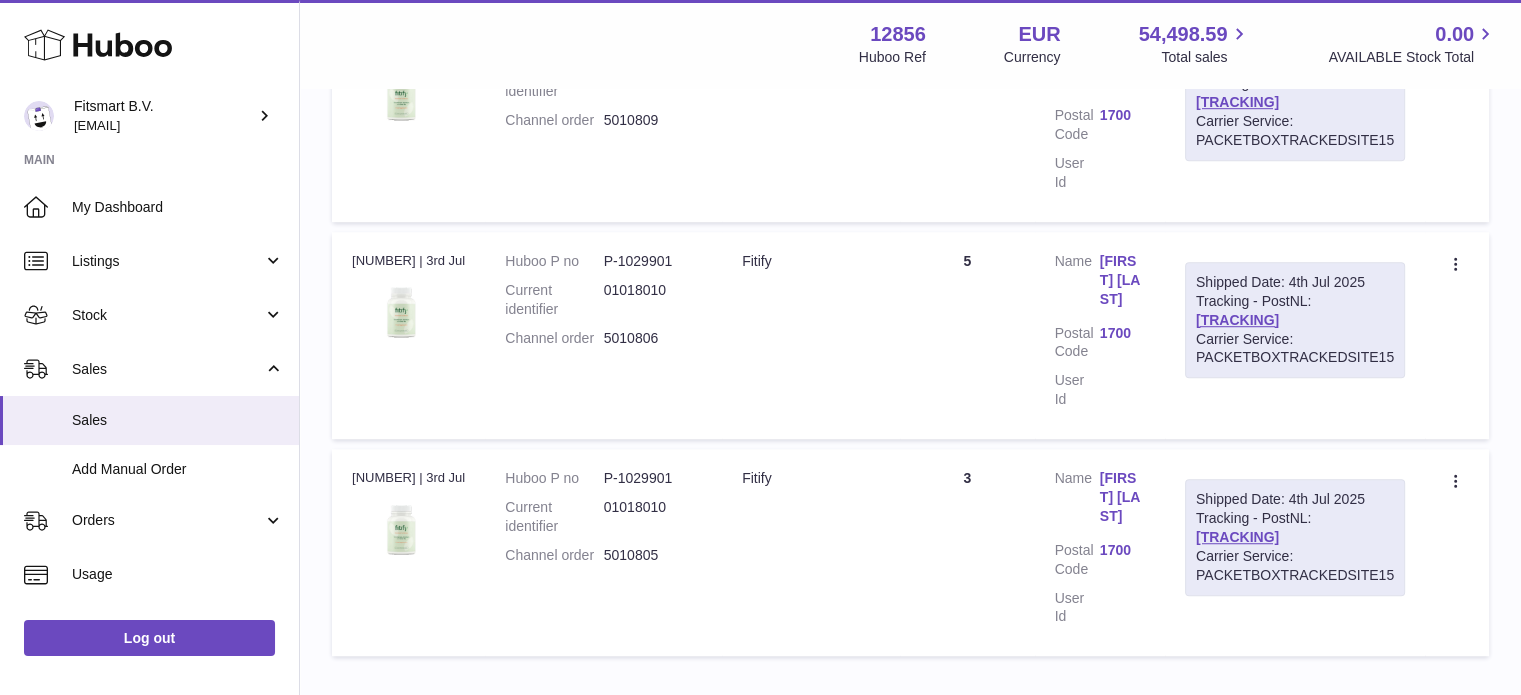 drag, startPoint x: 964, startPoint y: 471, endPoint x: 934, endPoint y: 479, distance: 31.04835 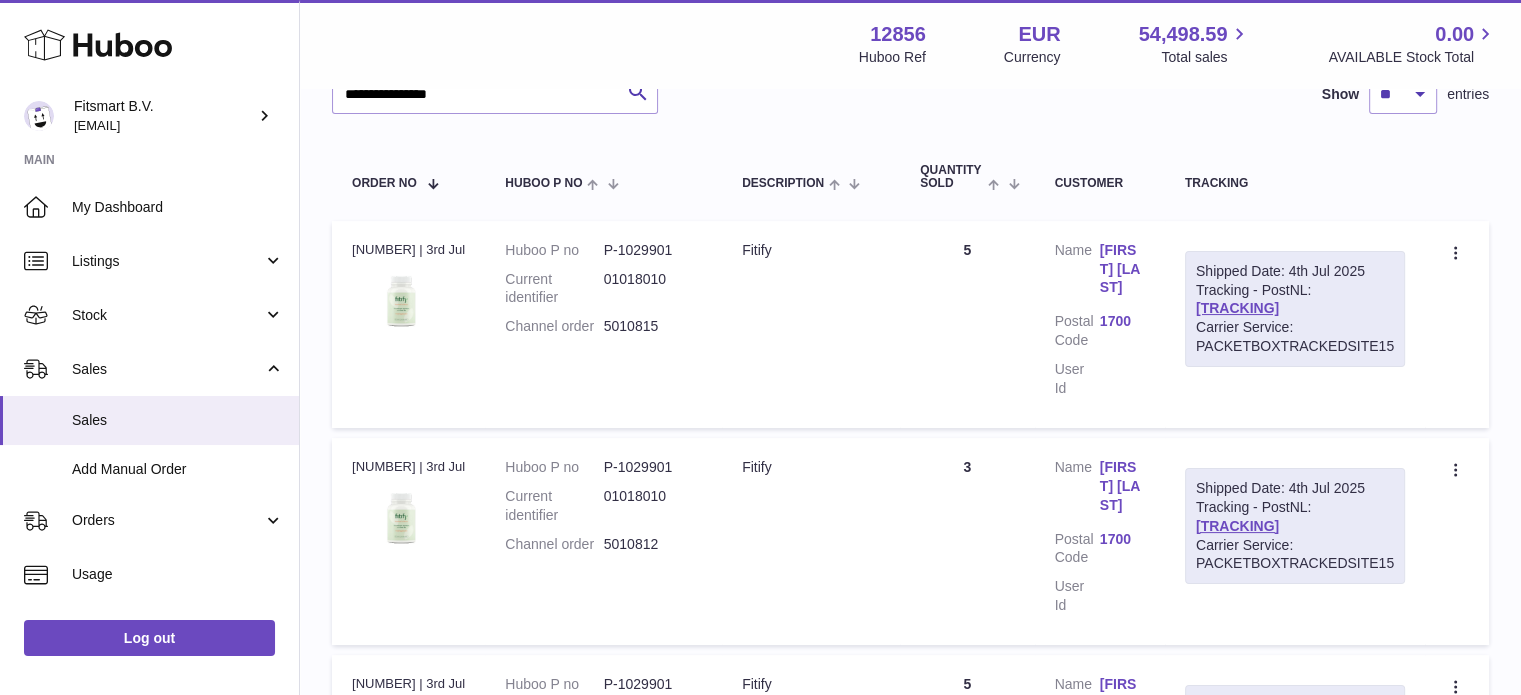 scroll, scrollTop: 252, scrollLeft: 0, axis: vertical 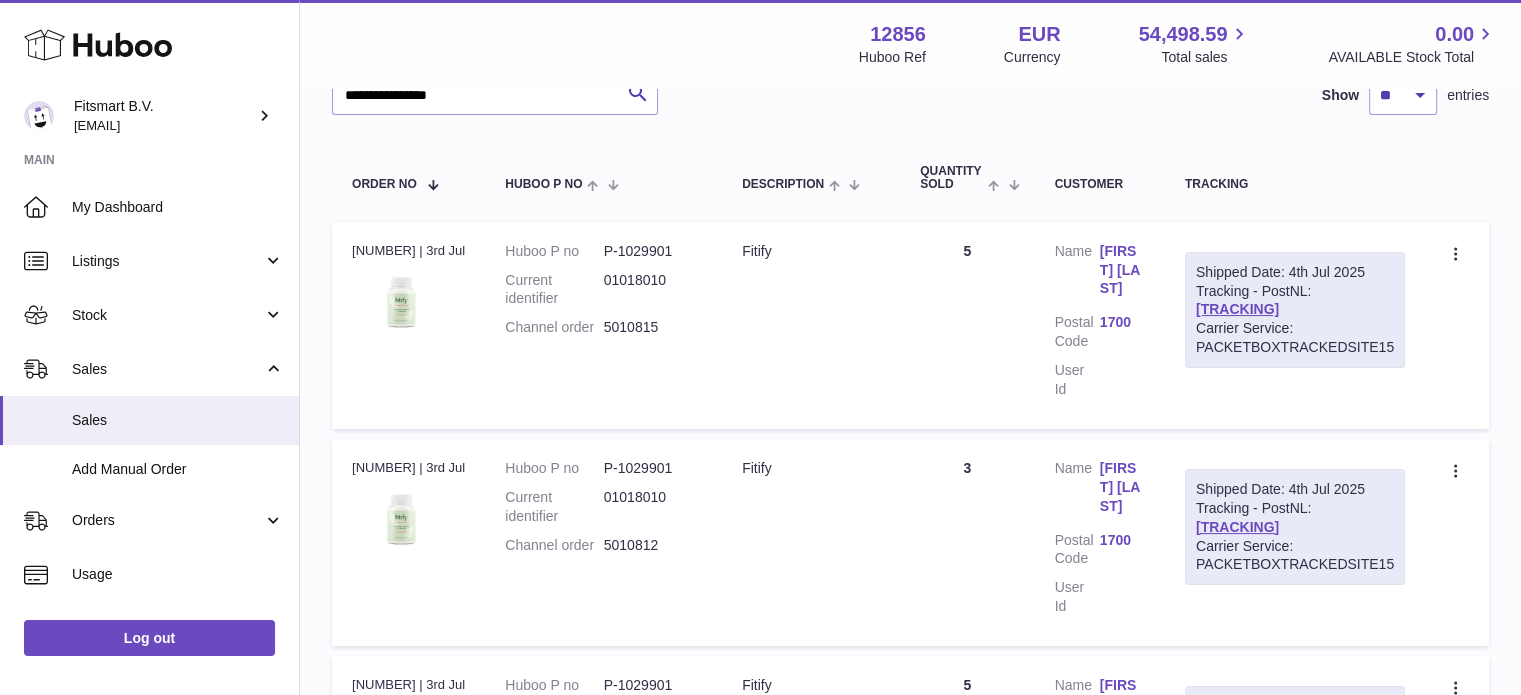 click on "Shipped Date: 4th Jul 2025
Tracking - PostNL:
LA277825565NL
Carrier Service: PACKETBOXTRACKEDSITE15" at bounding box center [1295, 310] 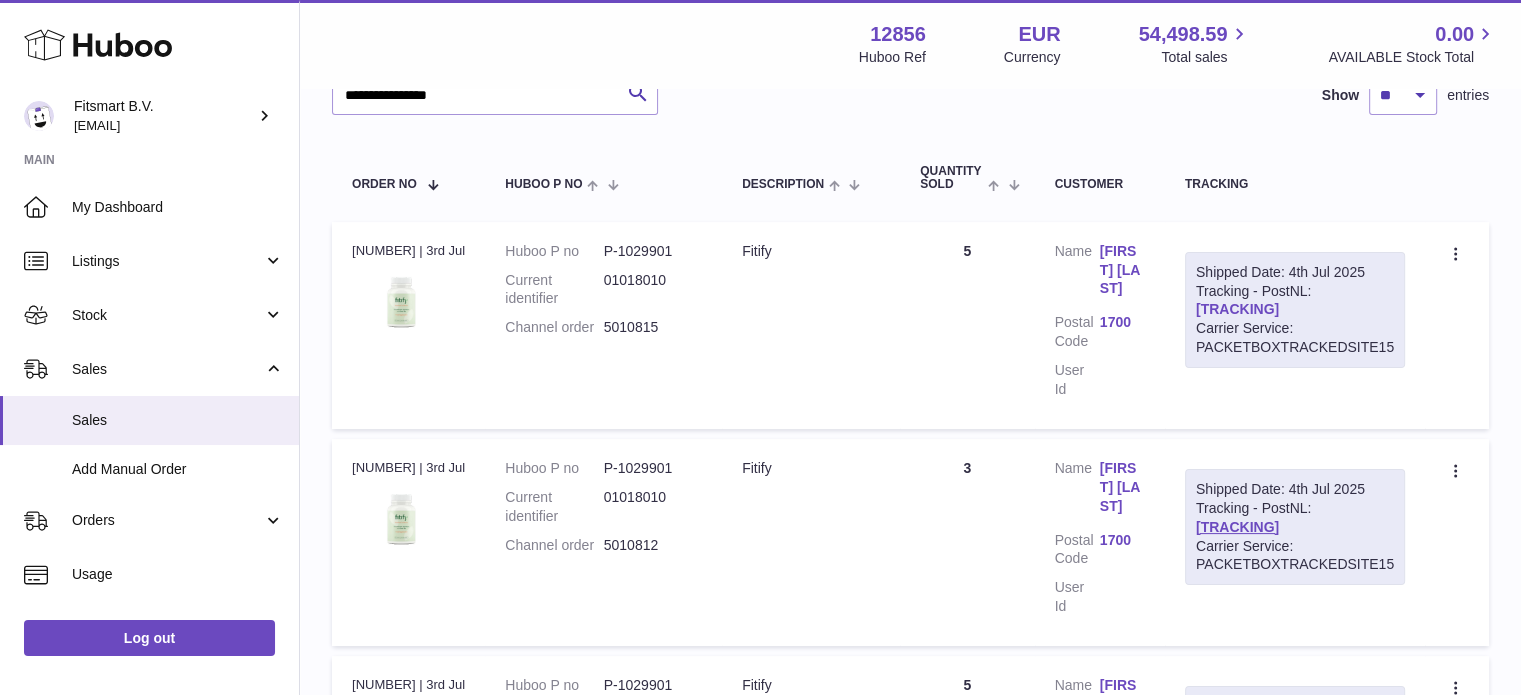 click on "LA277825565NL" at bounding box center (1237, 309) 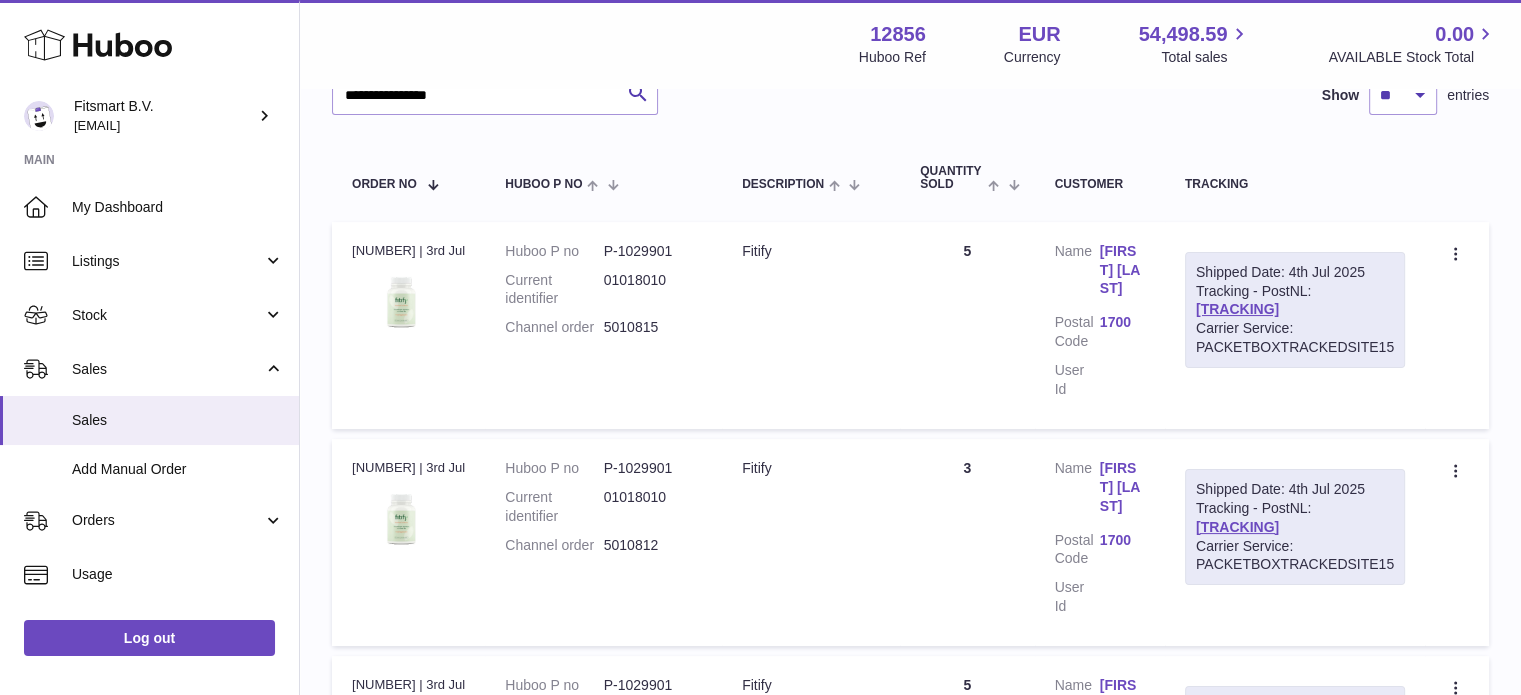 click on "Iréne Grisoni" at bounding box center (1122, 270) 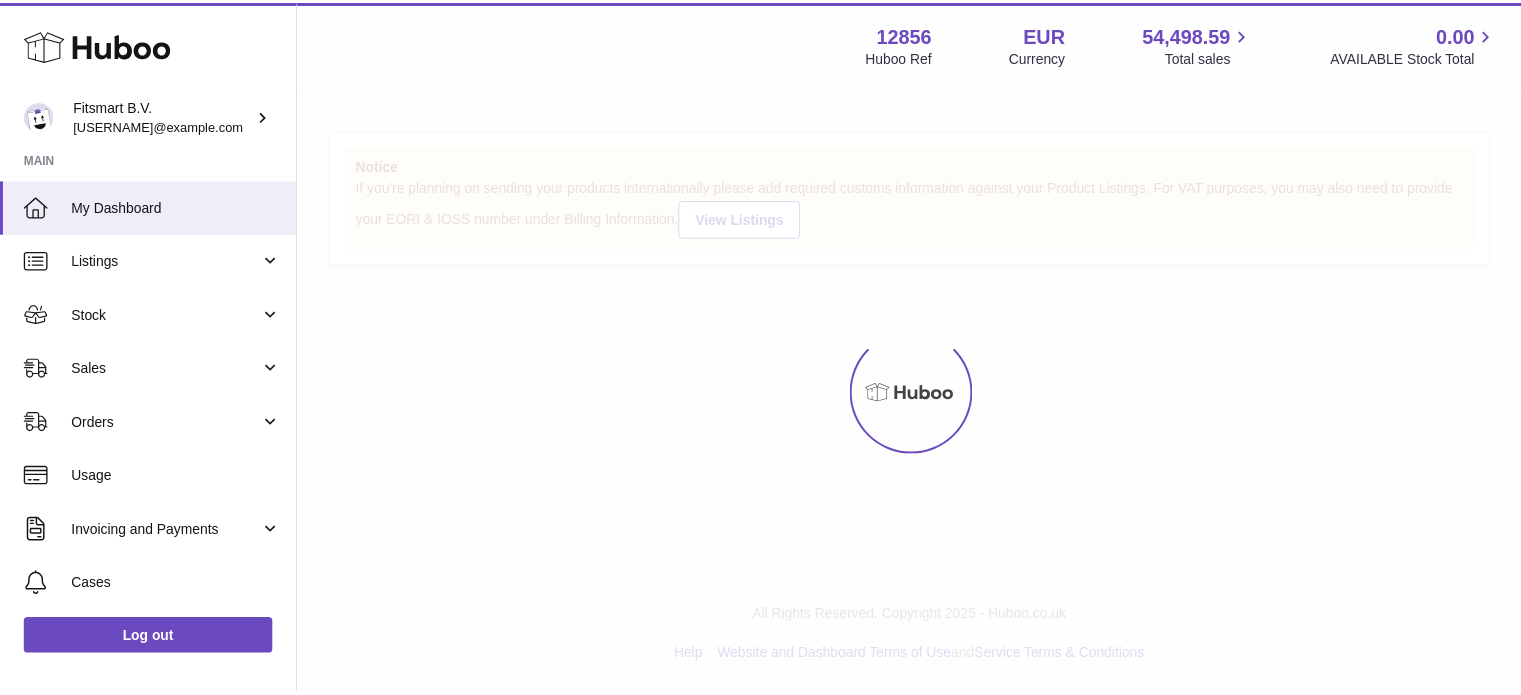 scroll, scrollTop: 0, scrollLeft: 0, axis: both 